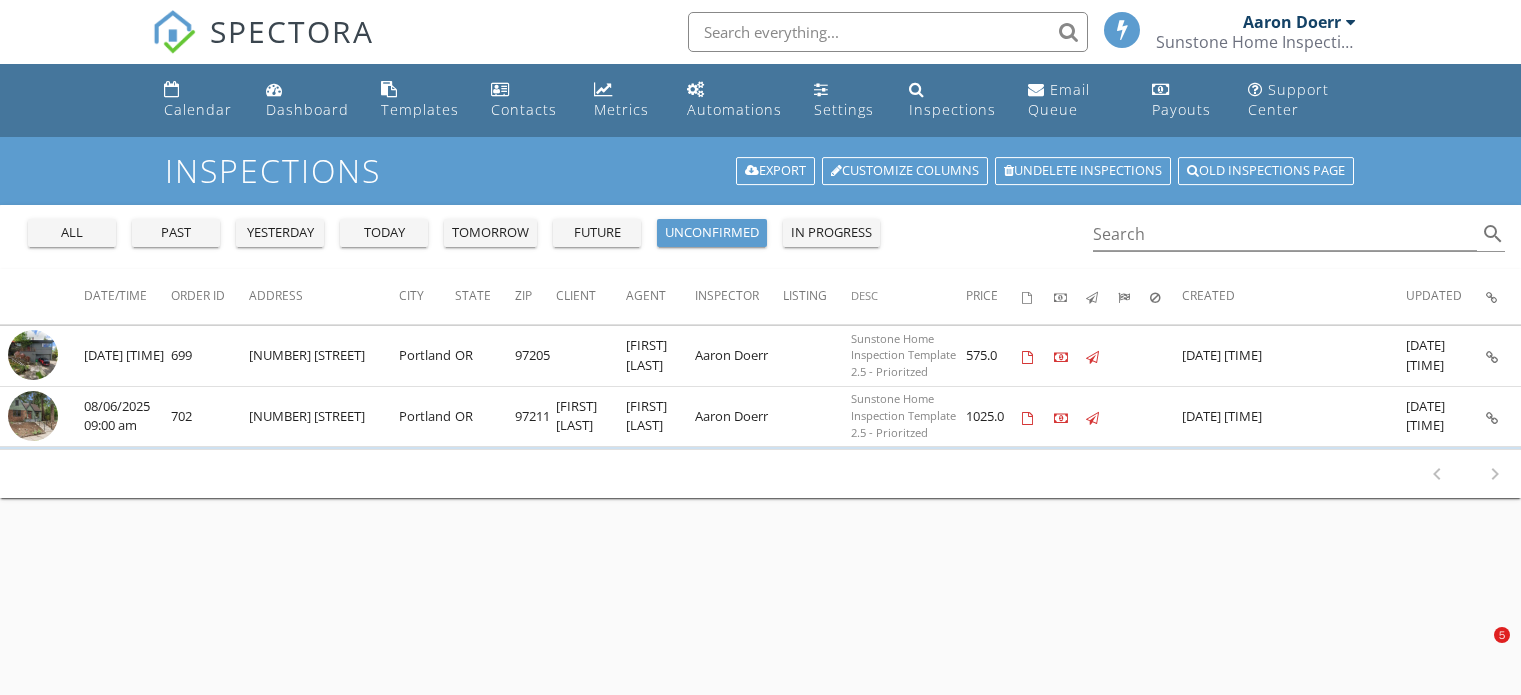 scroll, scrollTop: 0, scrollLeft: 0, axis: both 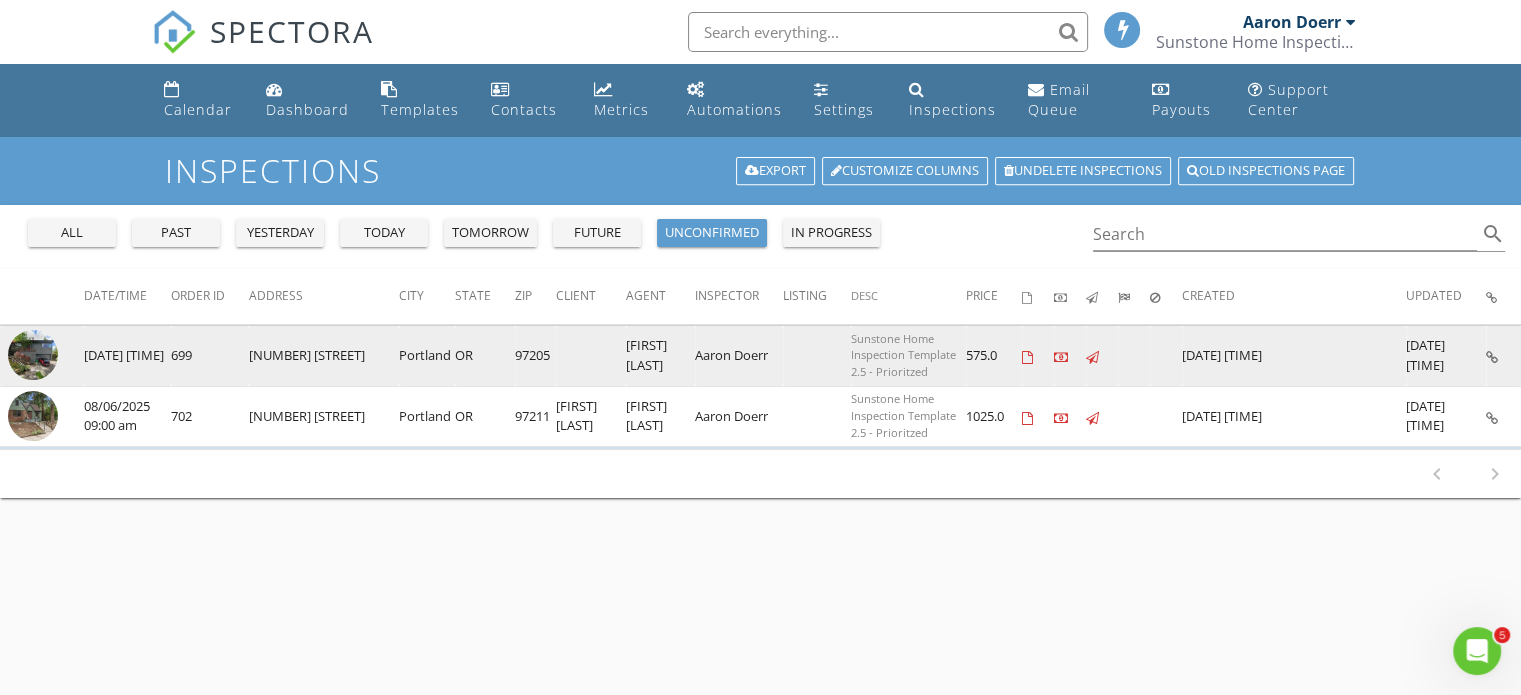 click on "[NUMBER] [STREET]" at bounding box center (324, 356) 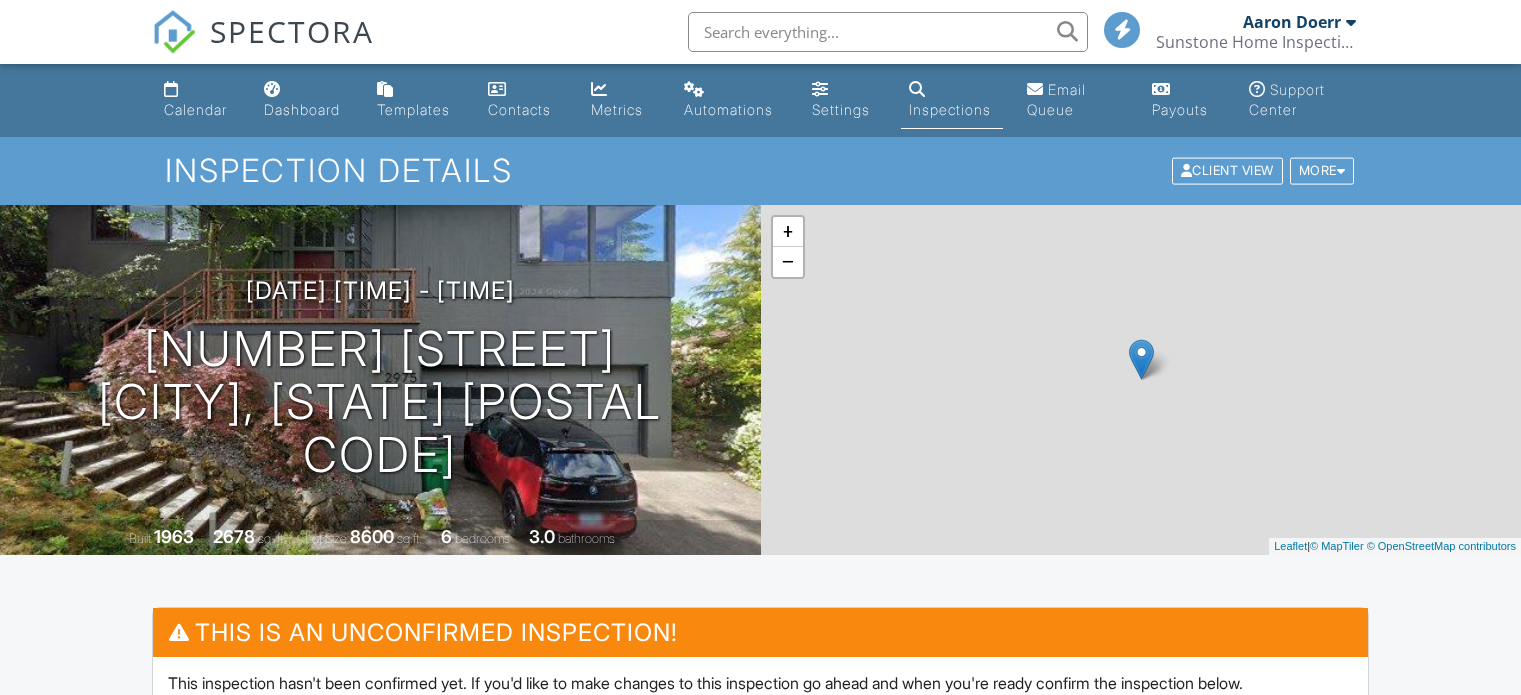 scroll, scrollTop: 0, scrollLeft: 0, axis: both 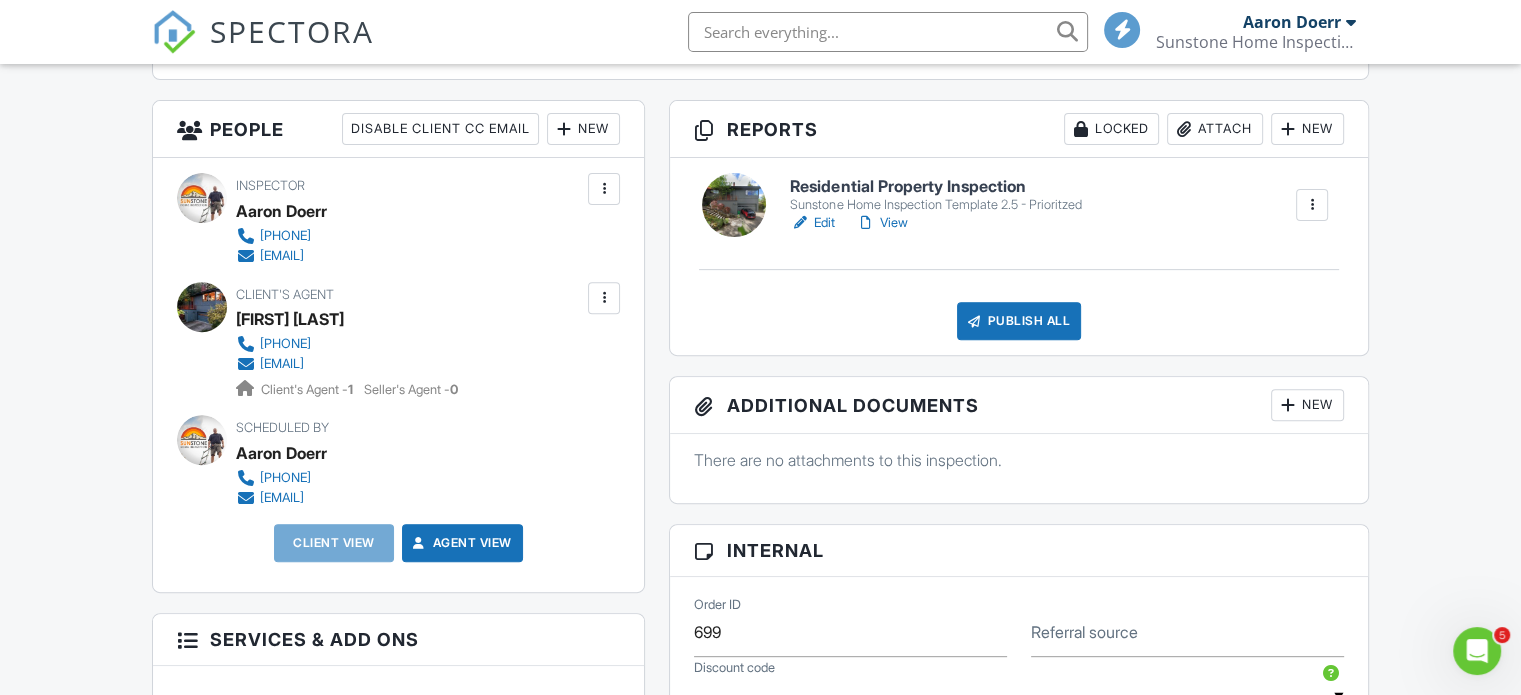 click on "New" at bounding box center (583, 129) 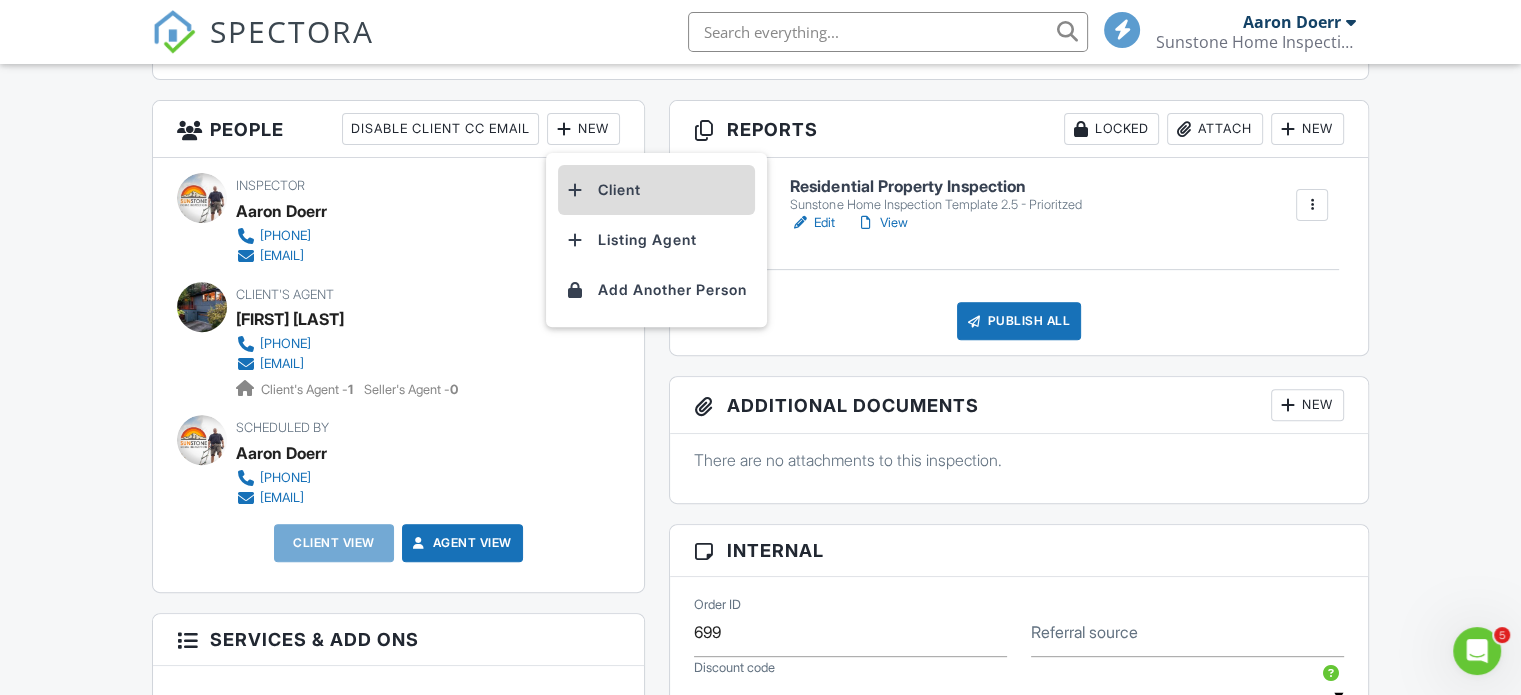 click on "Client" at bounding box center [656, 190] 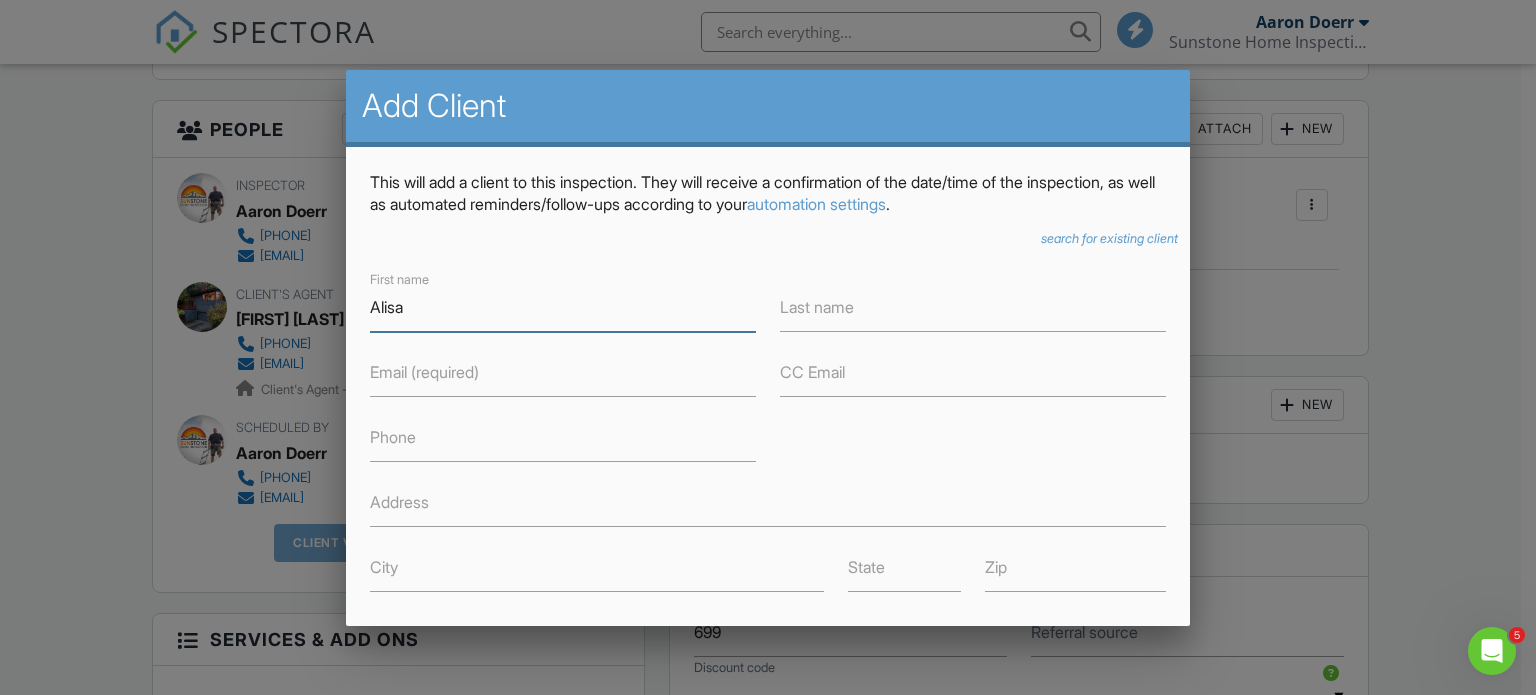 type on "Alisa" 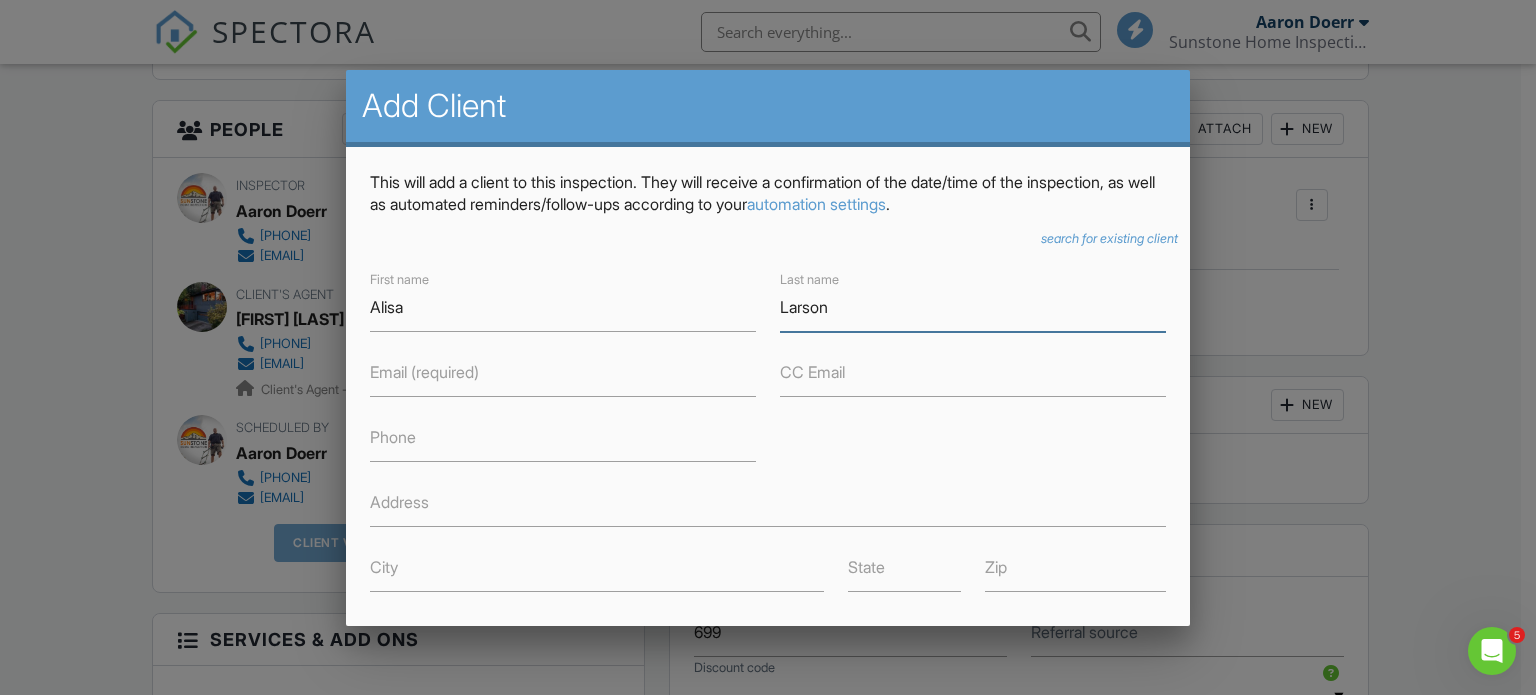 type on "Larson" 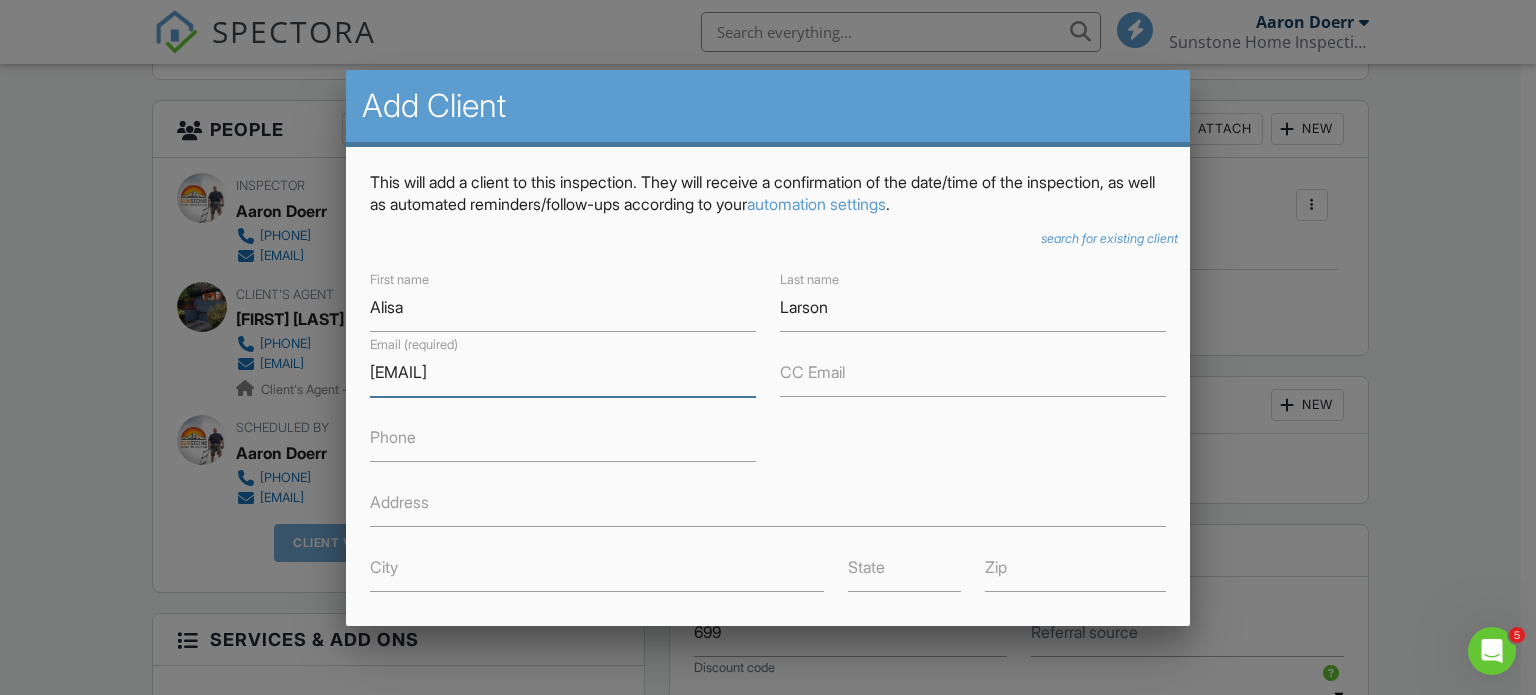 type on "[EMAIL]" 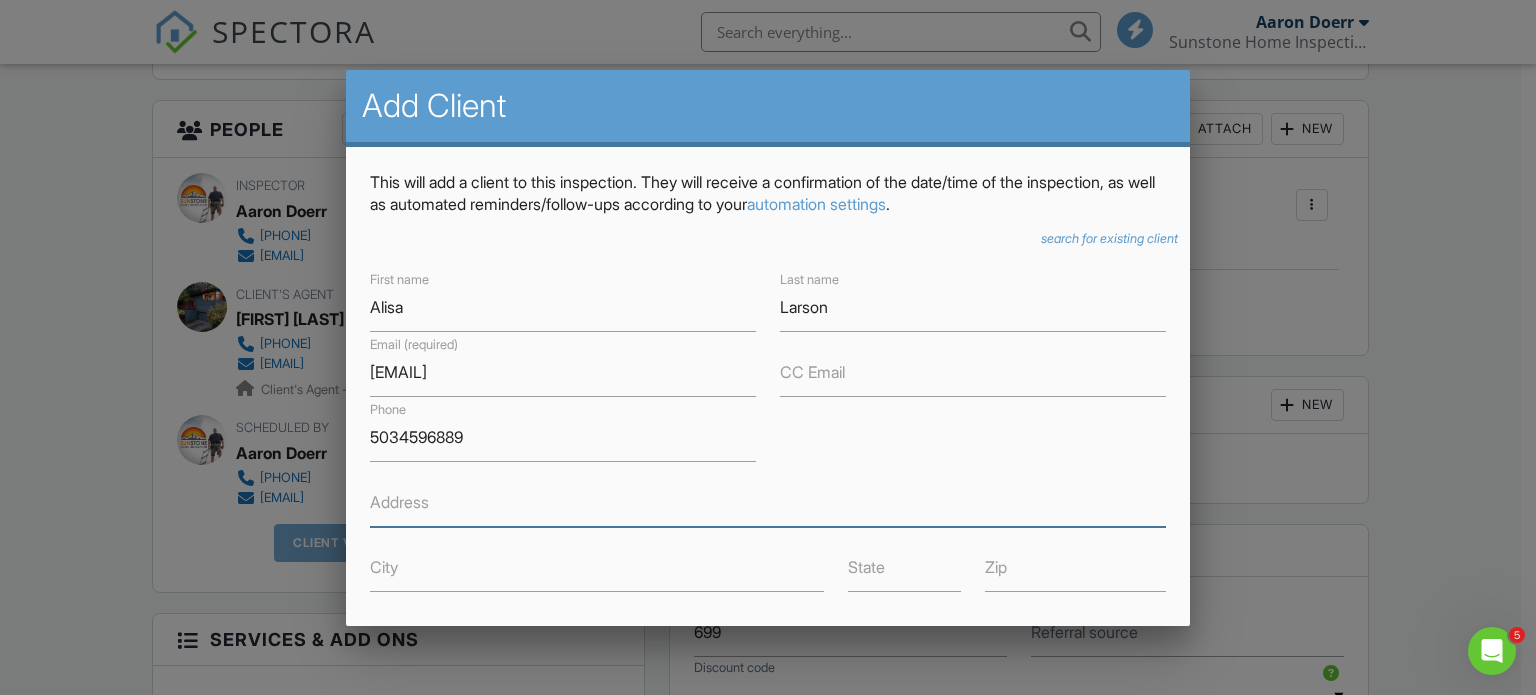 click on "Address" at bounding box center (768, 502) 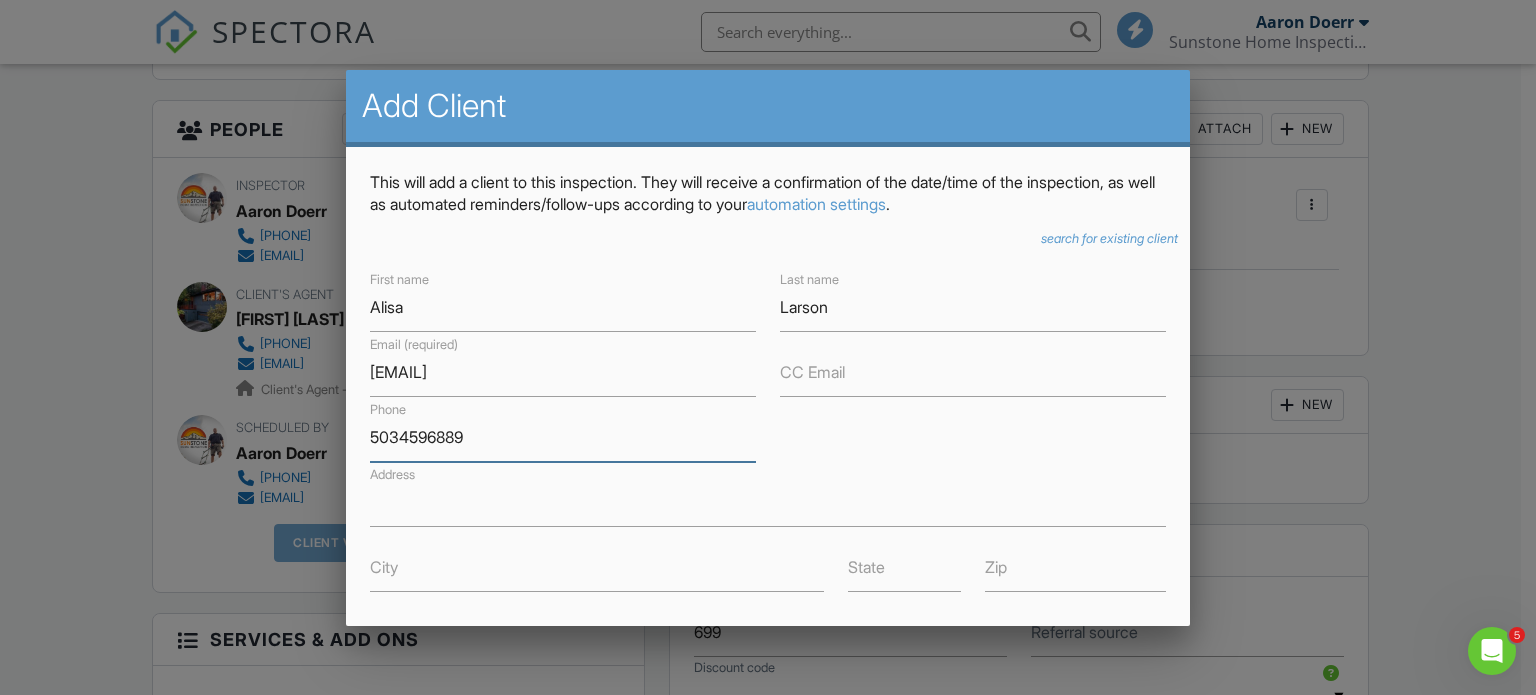 drag, startPoint x: 515, startPoint y: 439, endPoint x: 482, endPoint y: 439, distance: 33 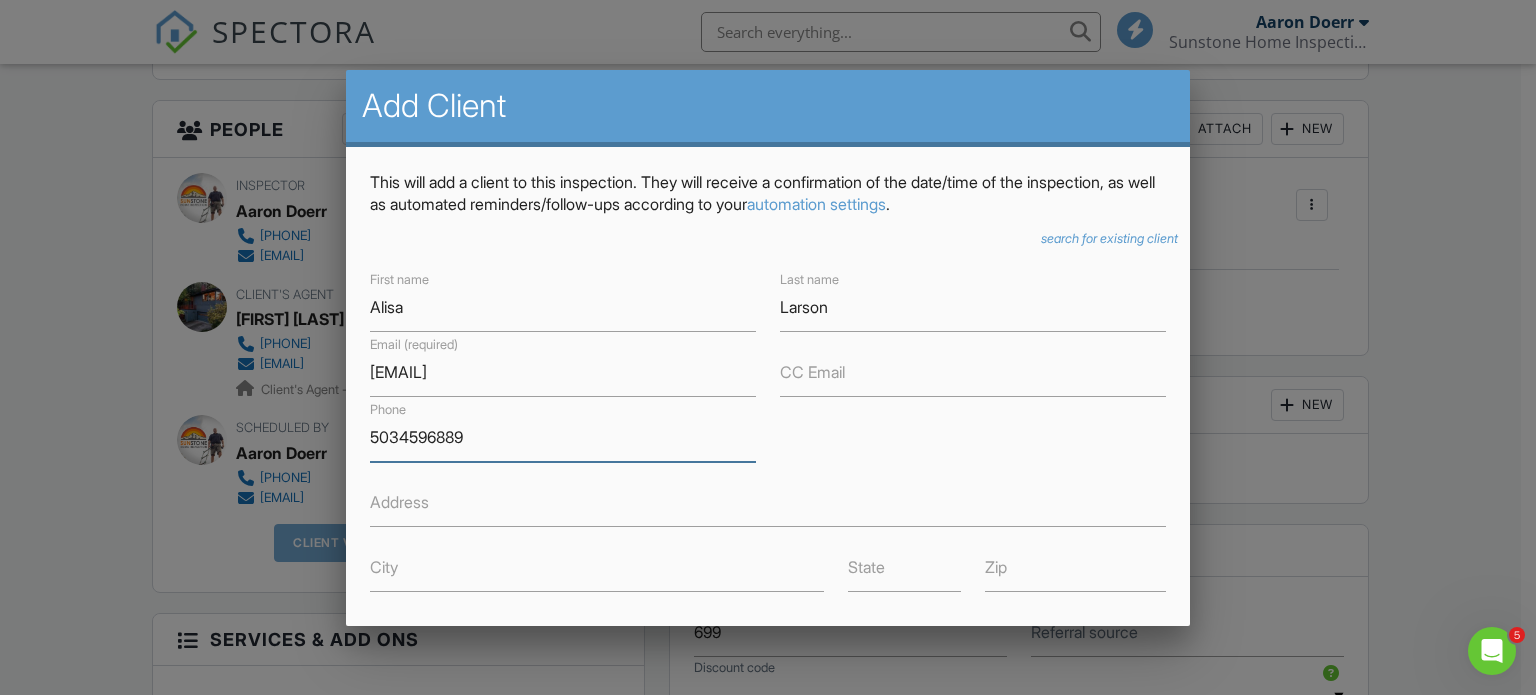 click on "5034596889" at bounding box center [563, 437] 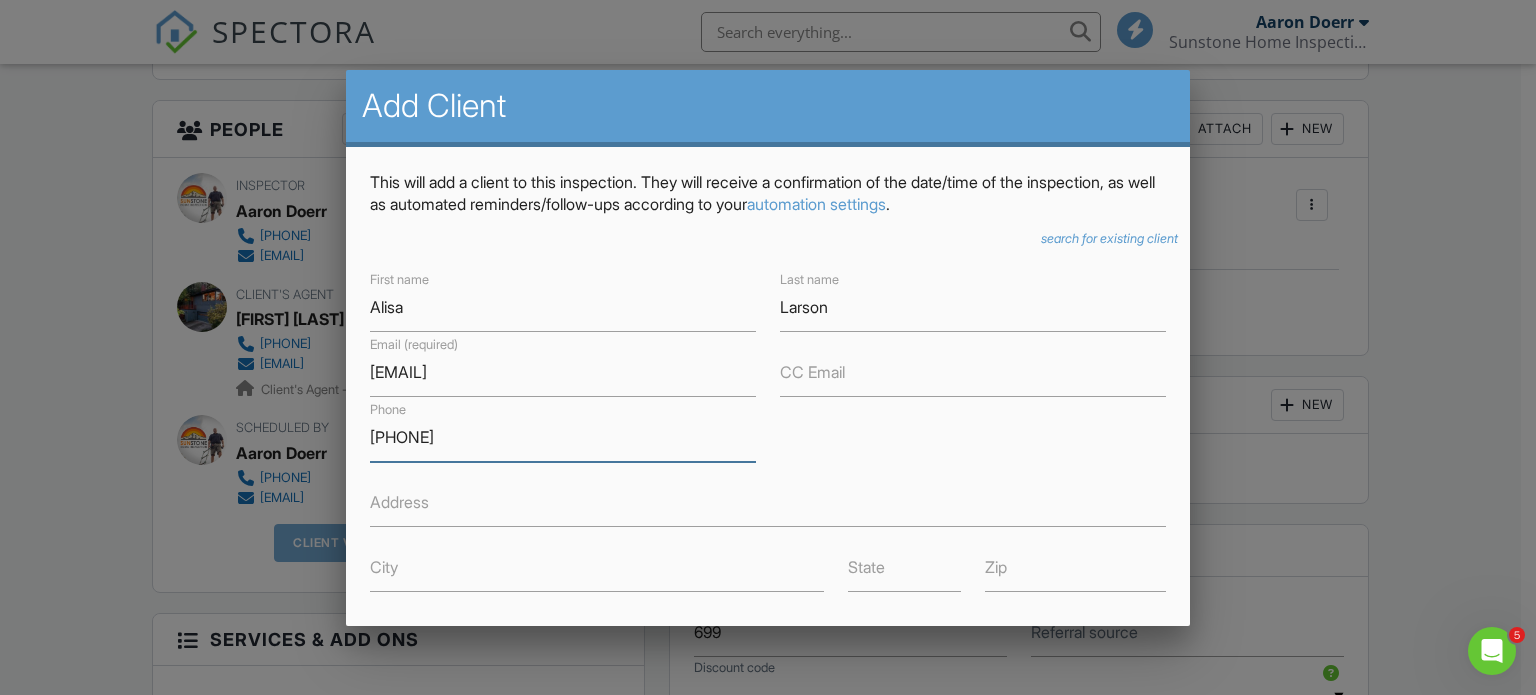 scroll, scrollTop: 384, scrollLeft: 0, axis: vertical 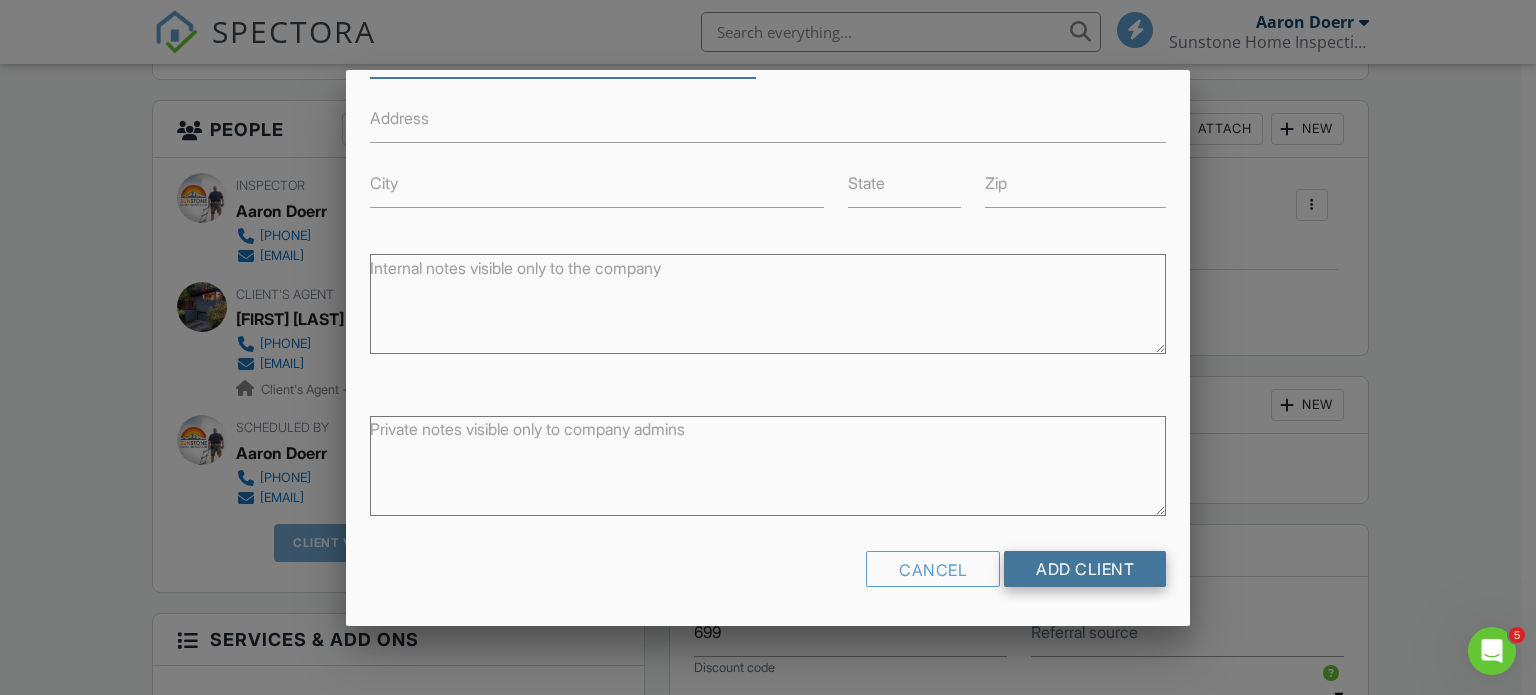 type on "[PHONE]" 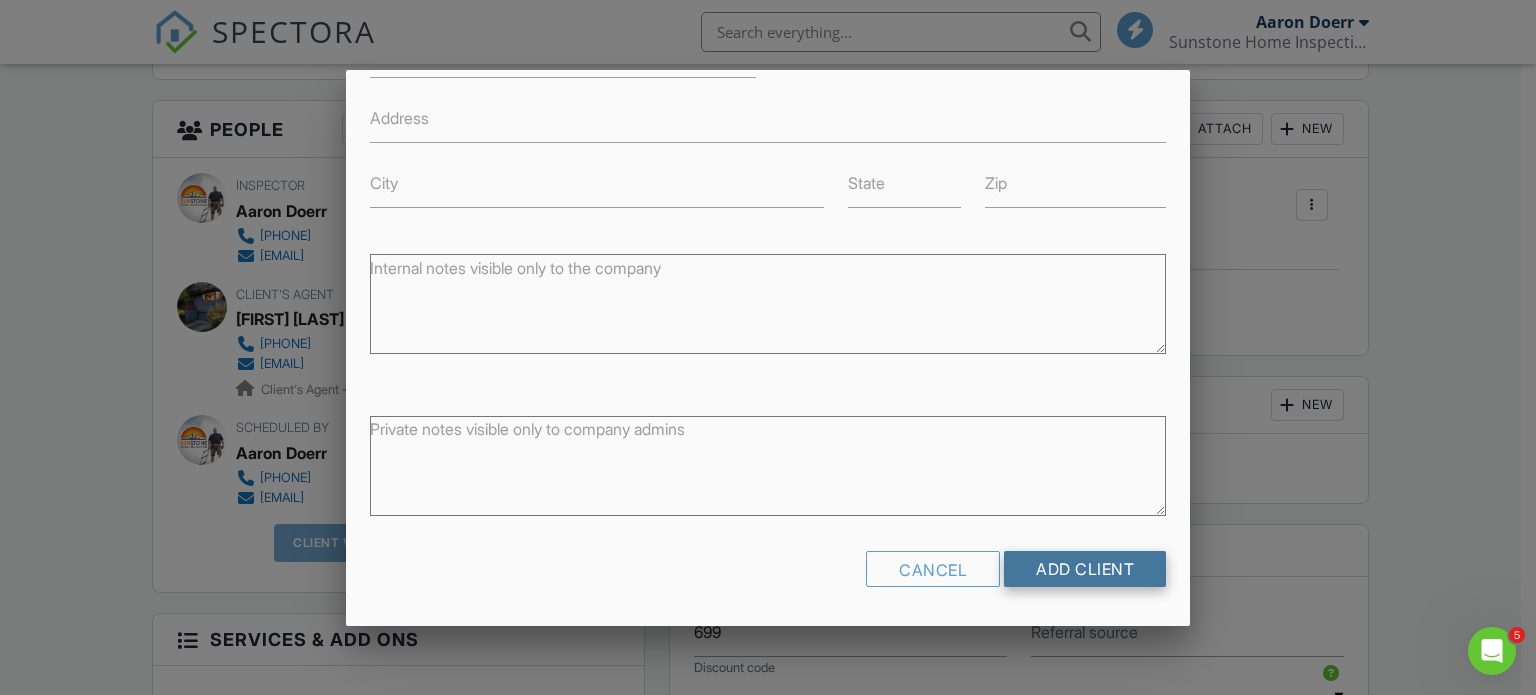 click on "Add Client" at bounding box center [1085, 569] 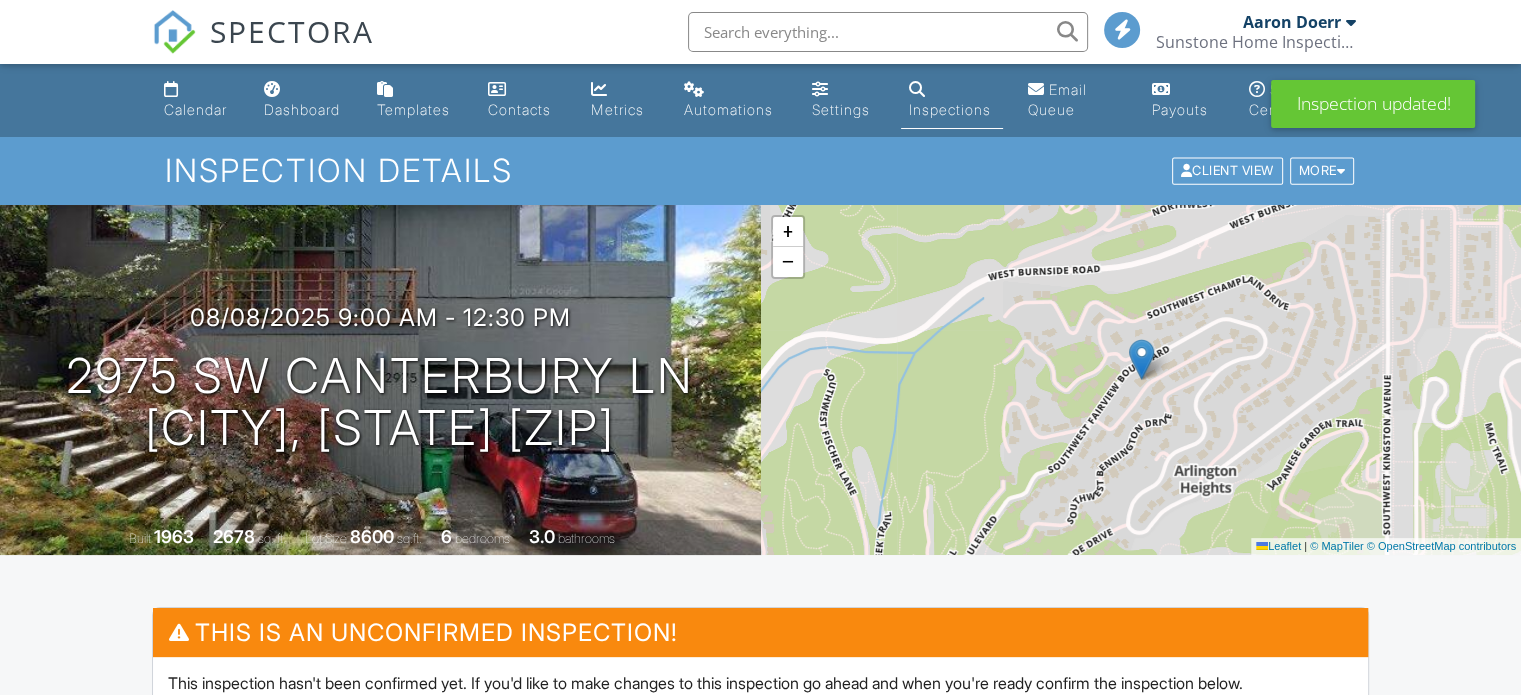 scroll, scrollTop: 699, scrollLeft: 0, axis: vertical 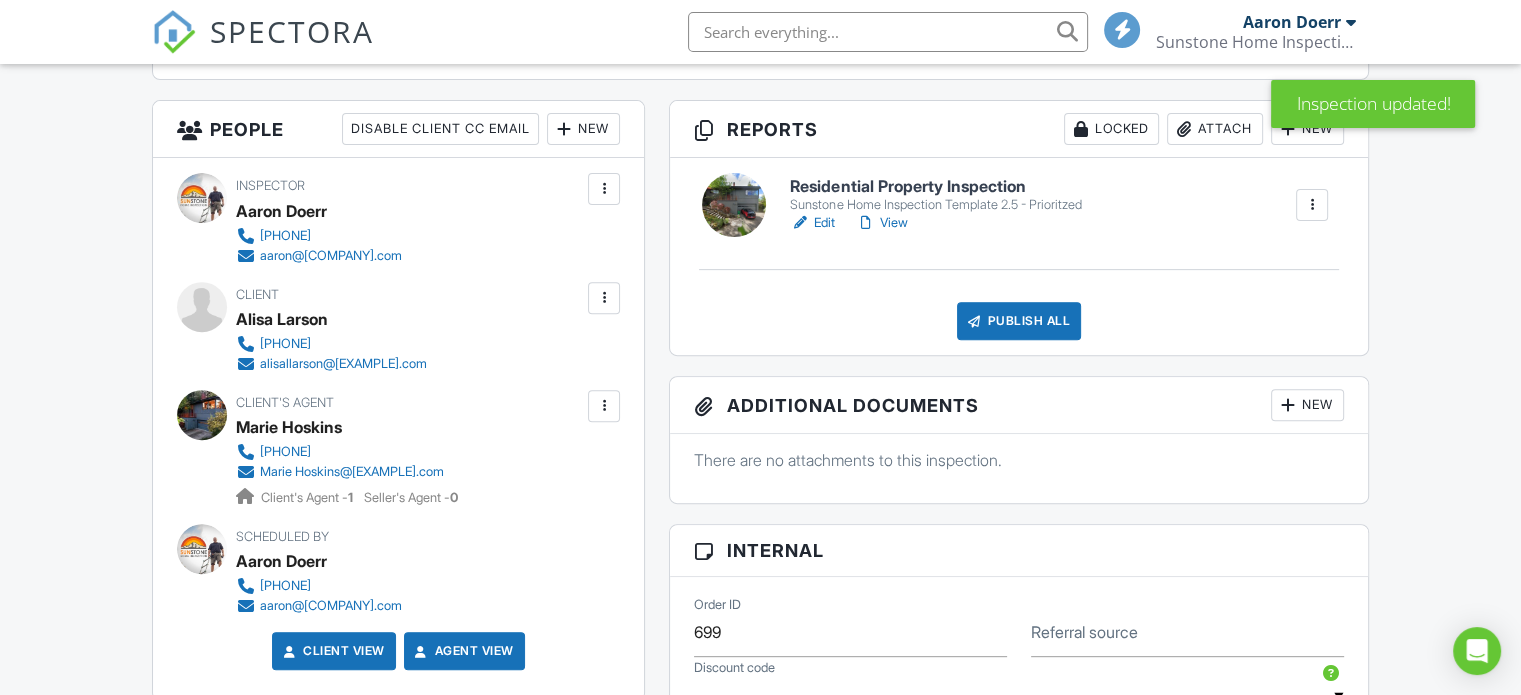 click at bounding box center [564, 129] 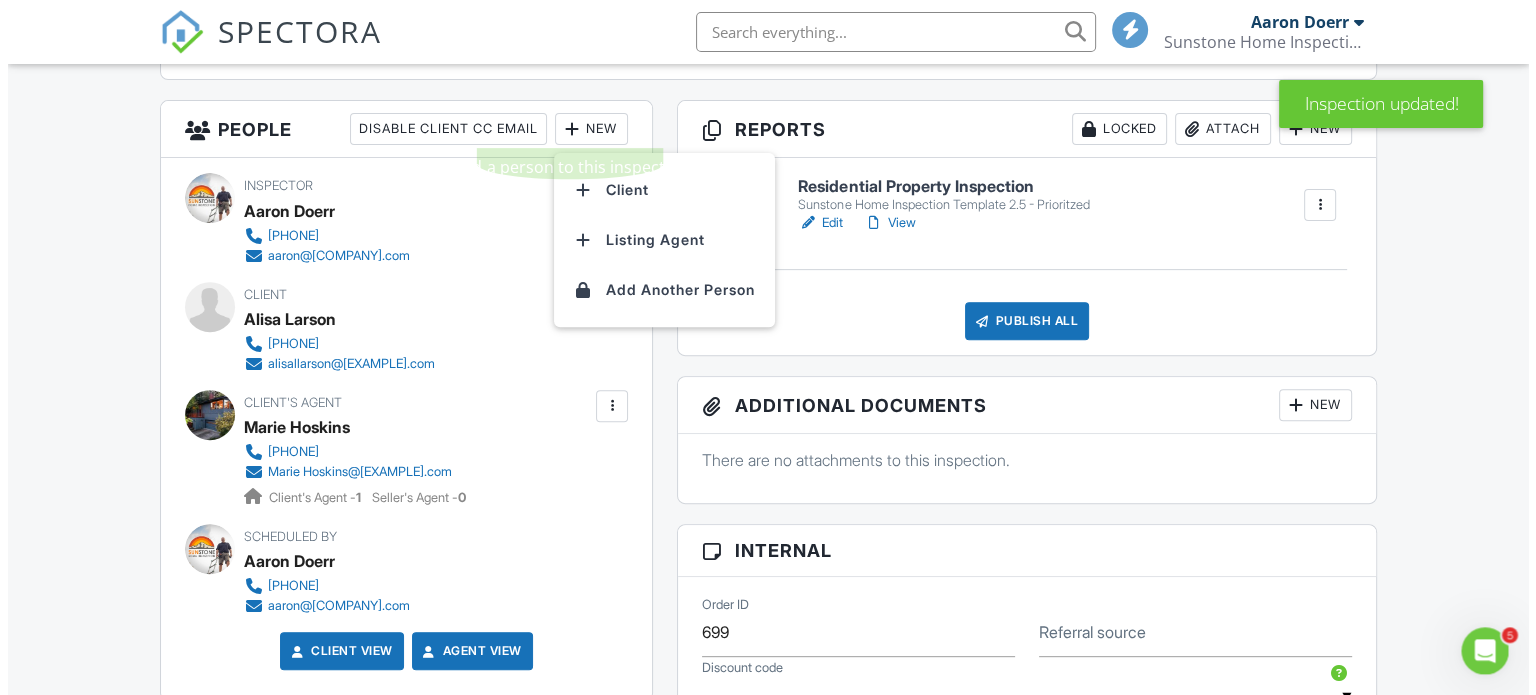 scroll, scrollTop: 0, scrollLeft: 0, axis: both 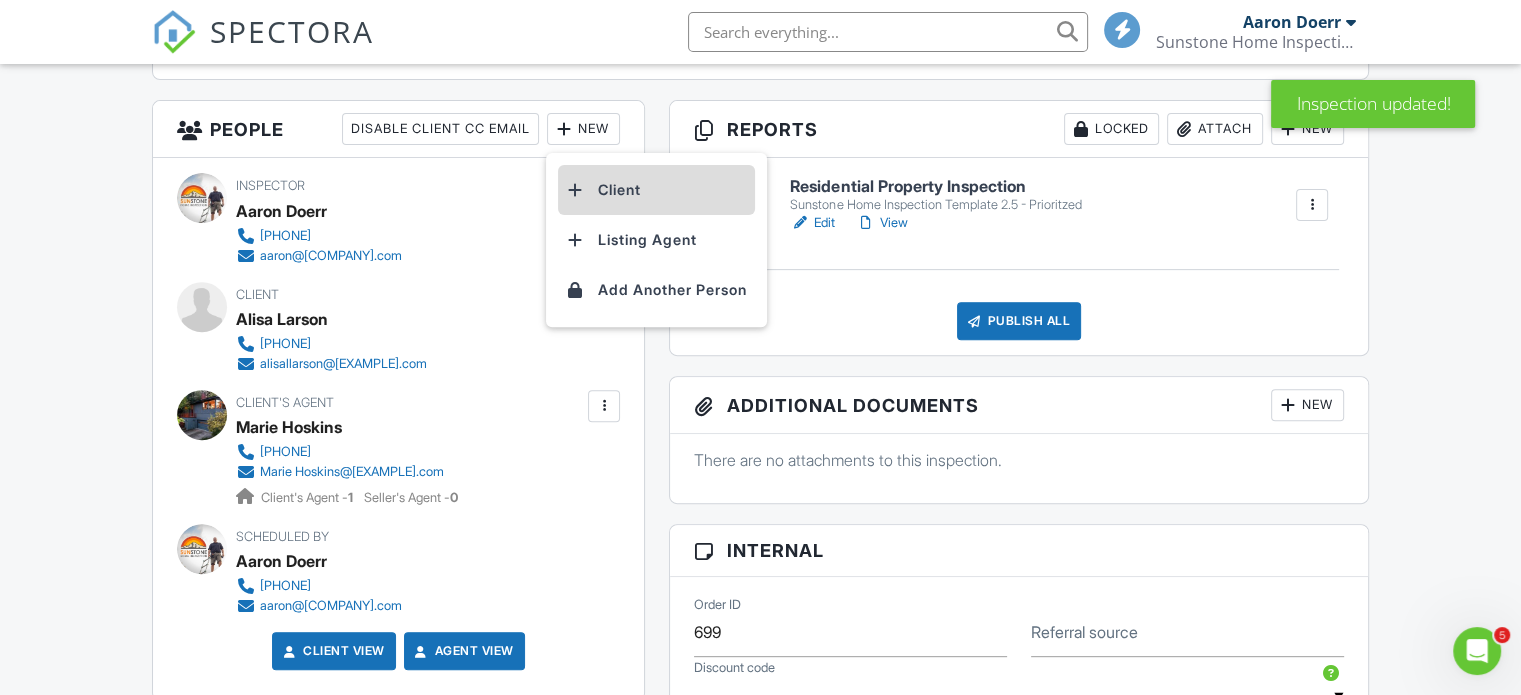 click on "Client" at bounding box center [656, 190] 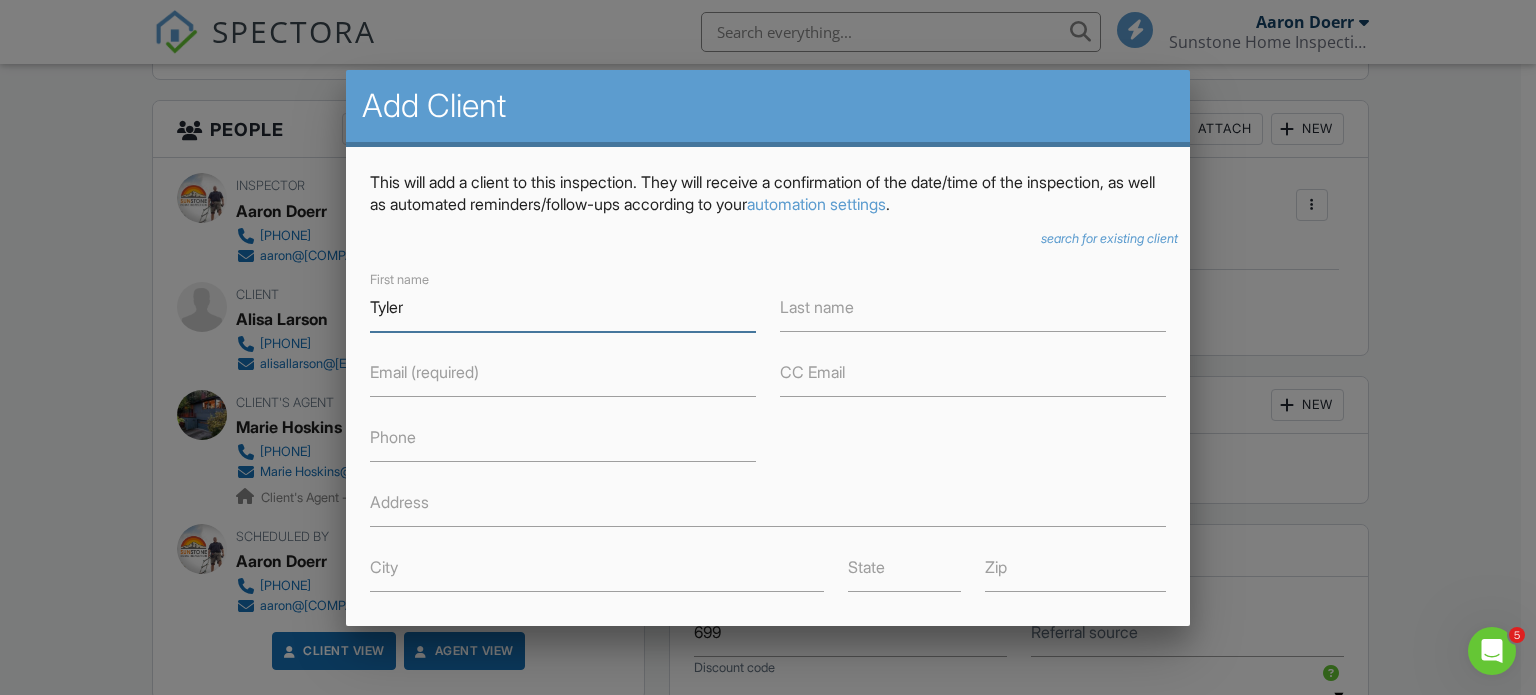 type on "Tyler" 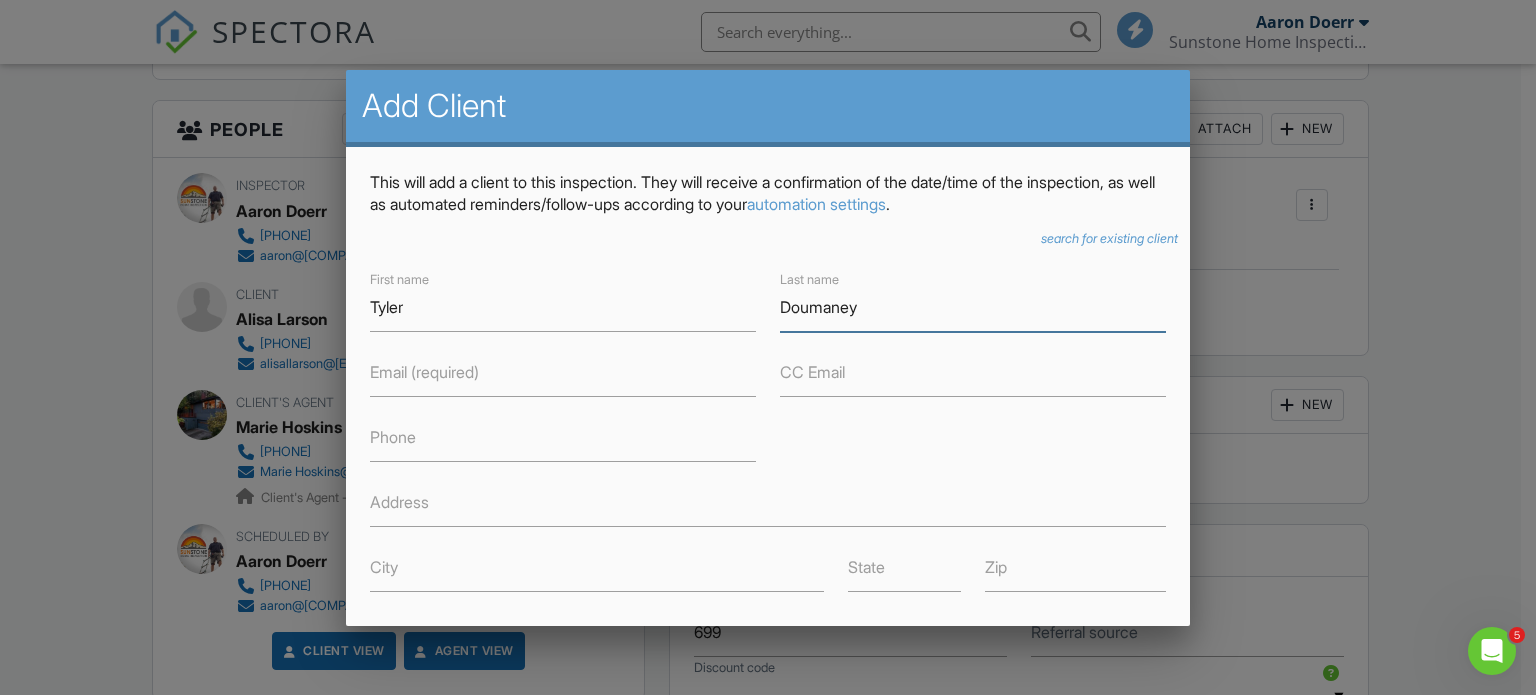 type on "[LAST]" 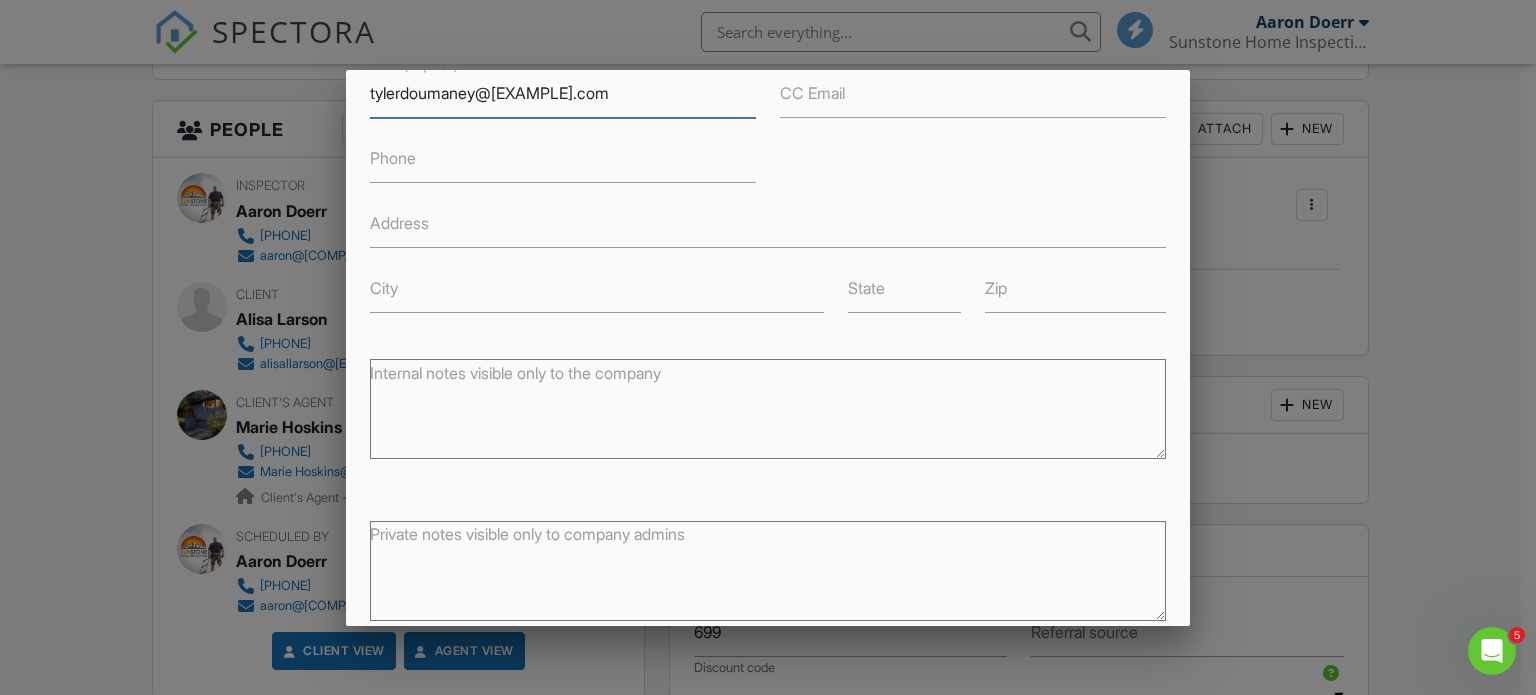 scroll, scrollTop: 384, scrollLeft: 0, axis: vertical 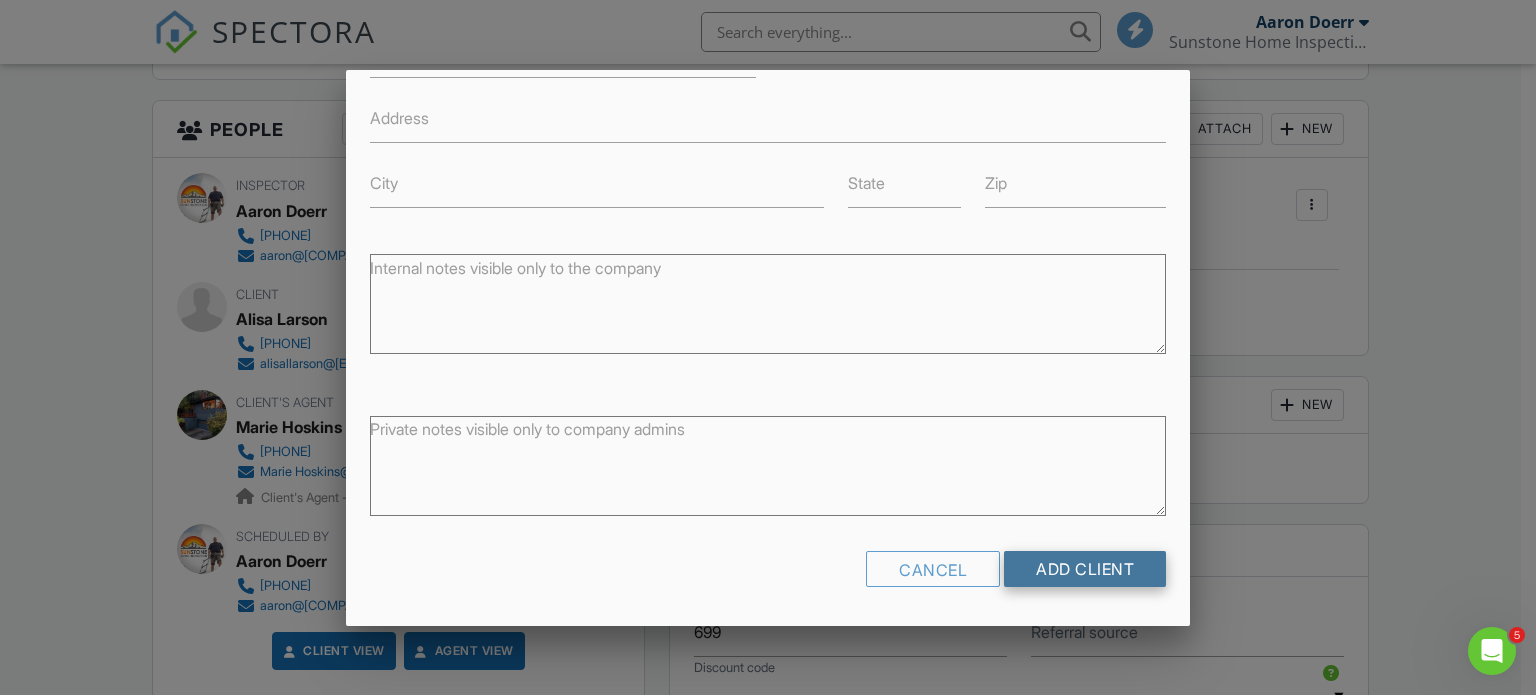 type on "[EMAIL]" 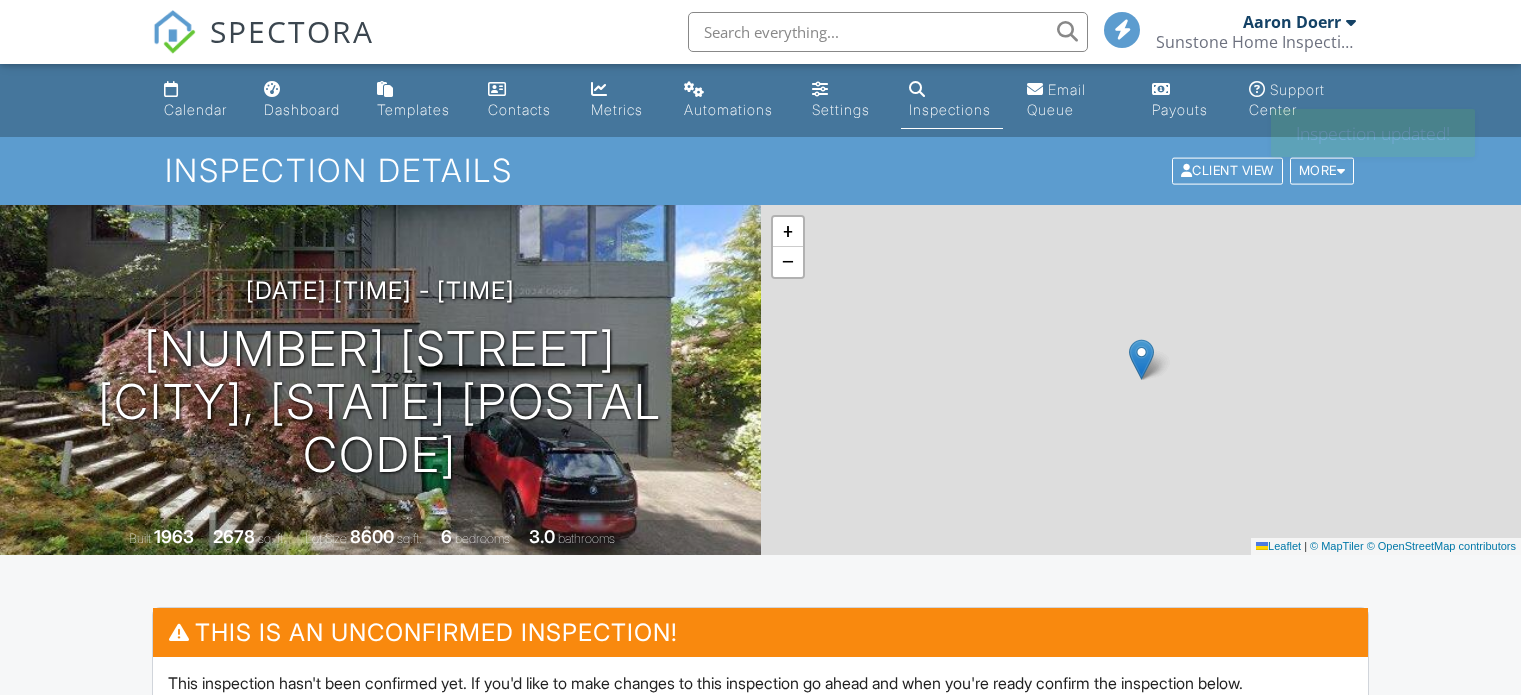 scroll, scrollTop: 400, scrollLeft: 0, axis: vertical 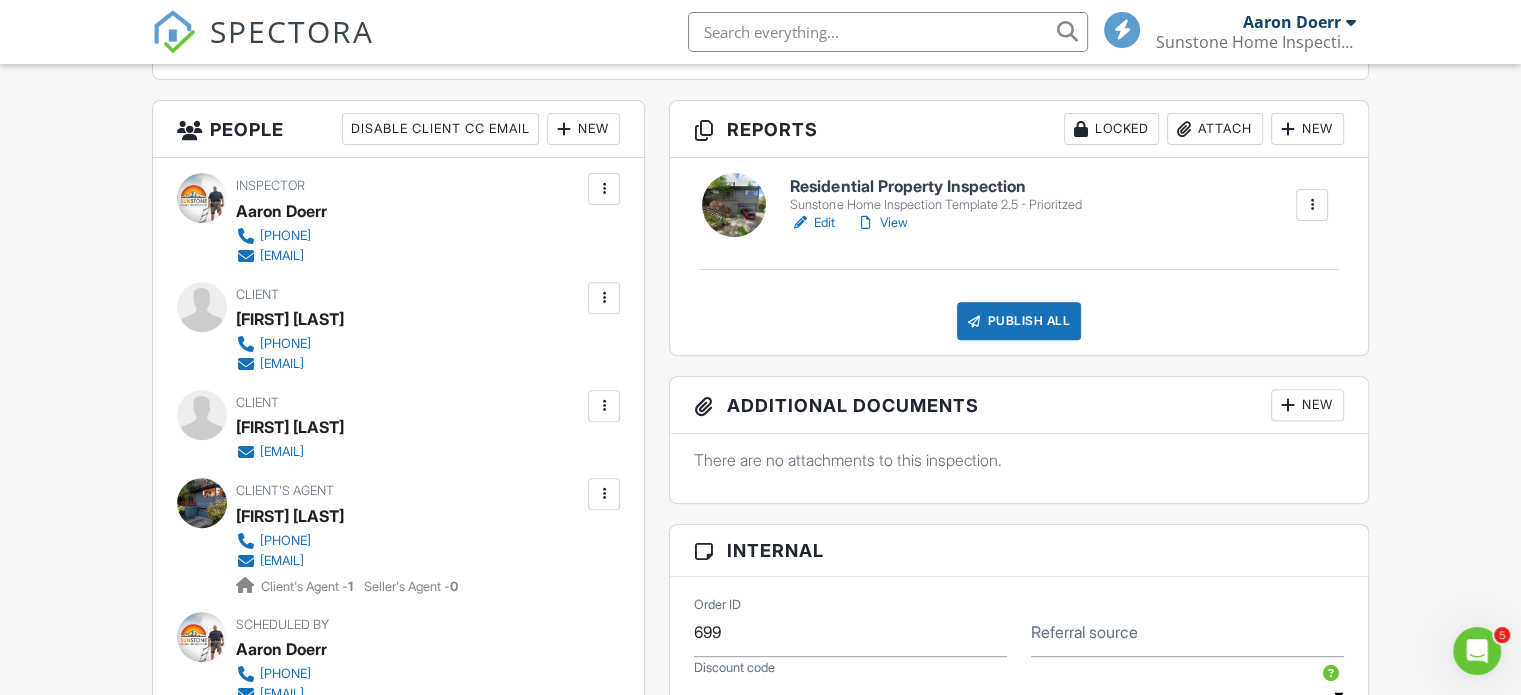 click at bounding box center [604, 298] 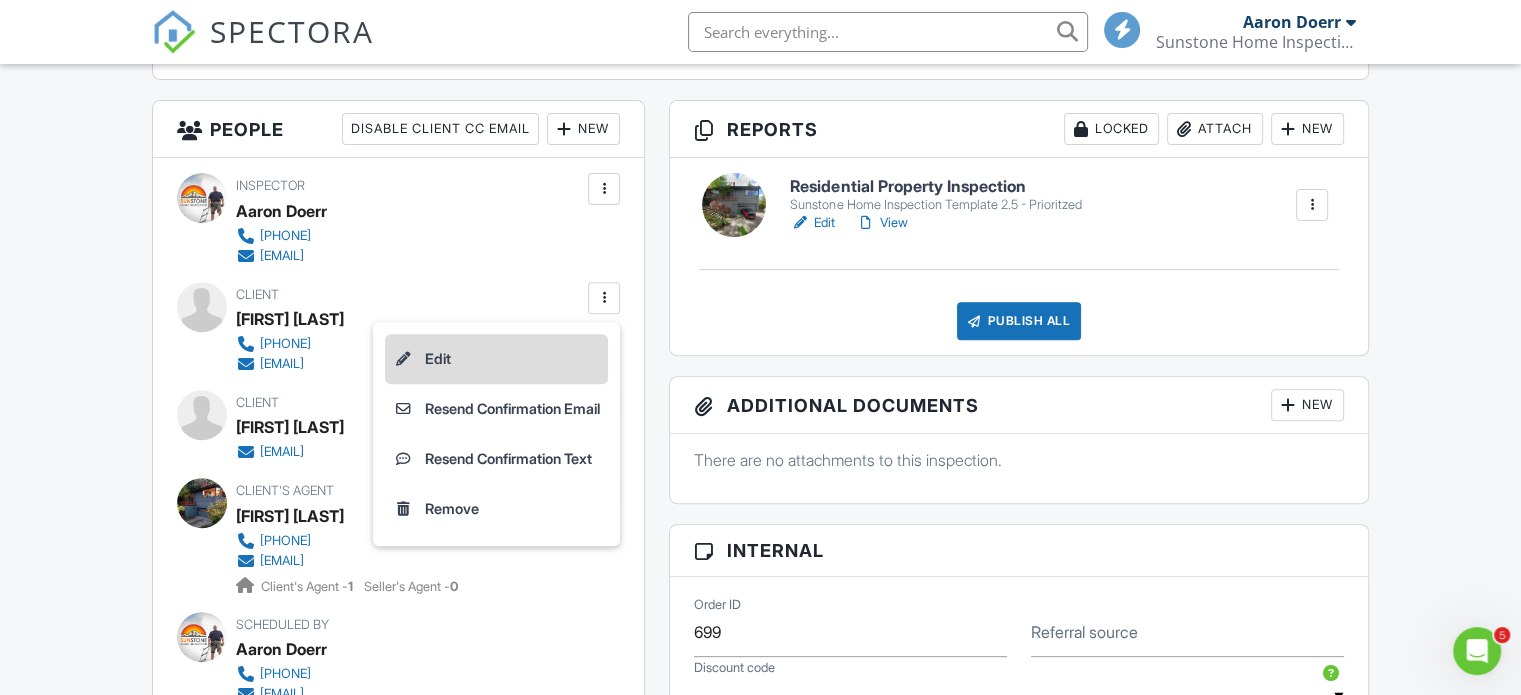 click on "Edit" at bounding box center (496, 359) 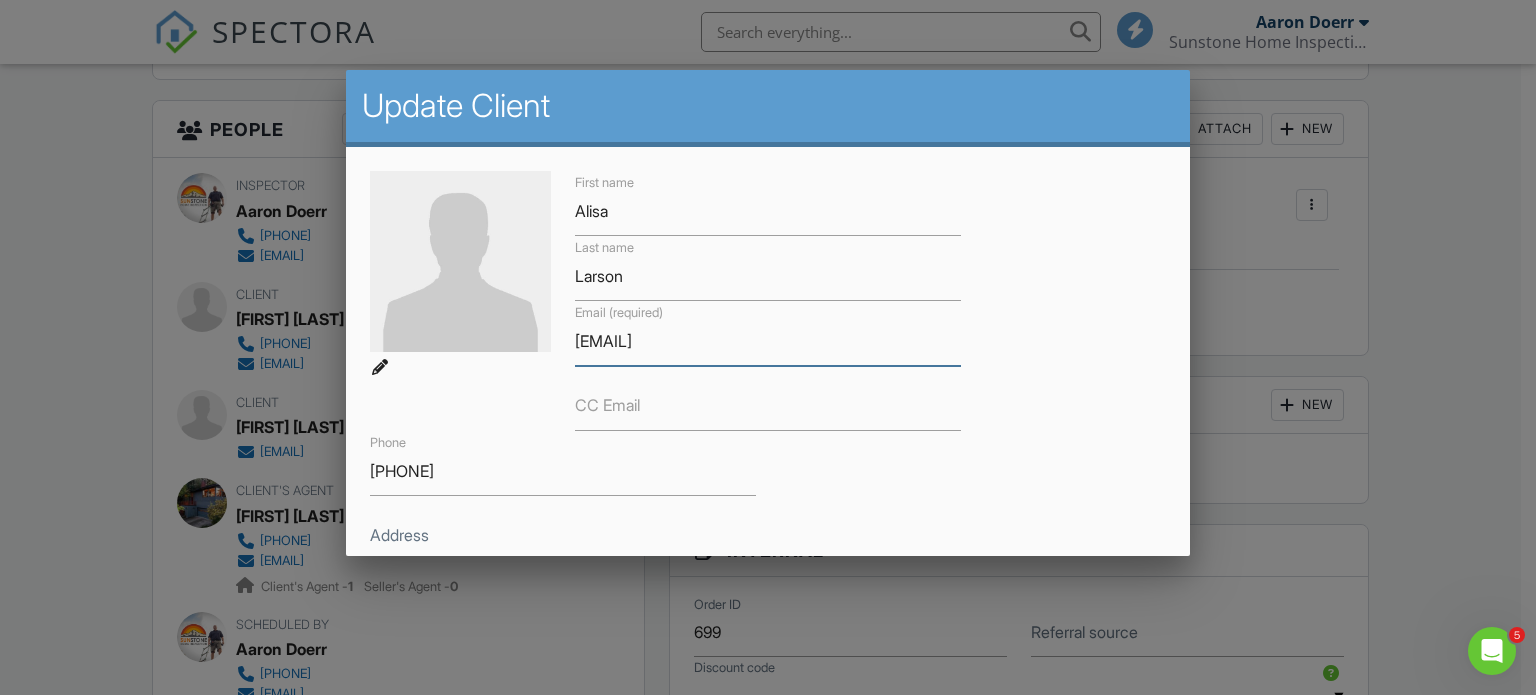 click on "alisallarson@gmaol.com" at bounding box center (768, 341) 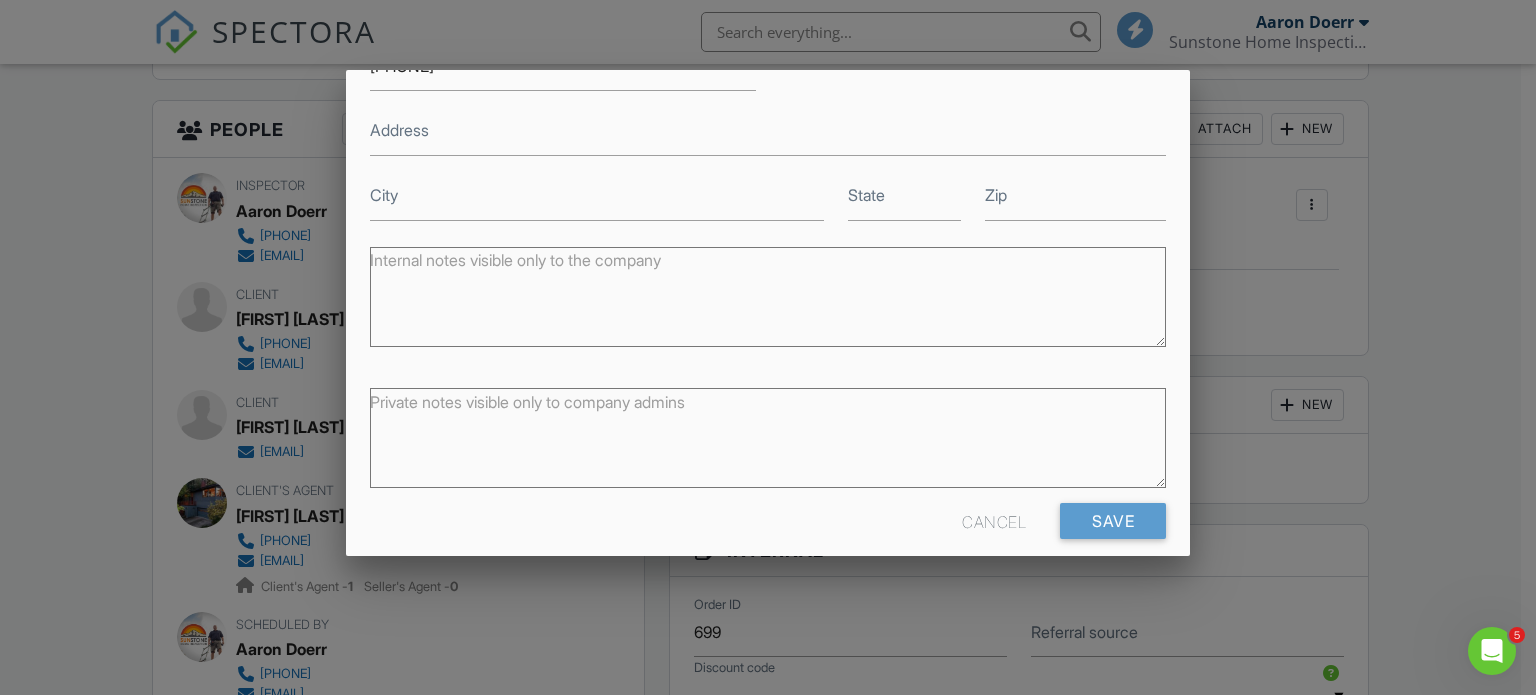 scroll, scrollTop: 426, scrollLeft: 0, axis: vertical 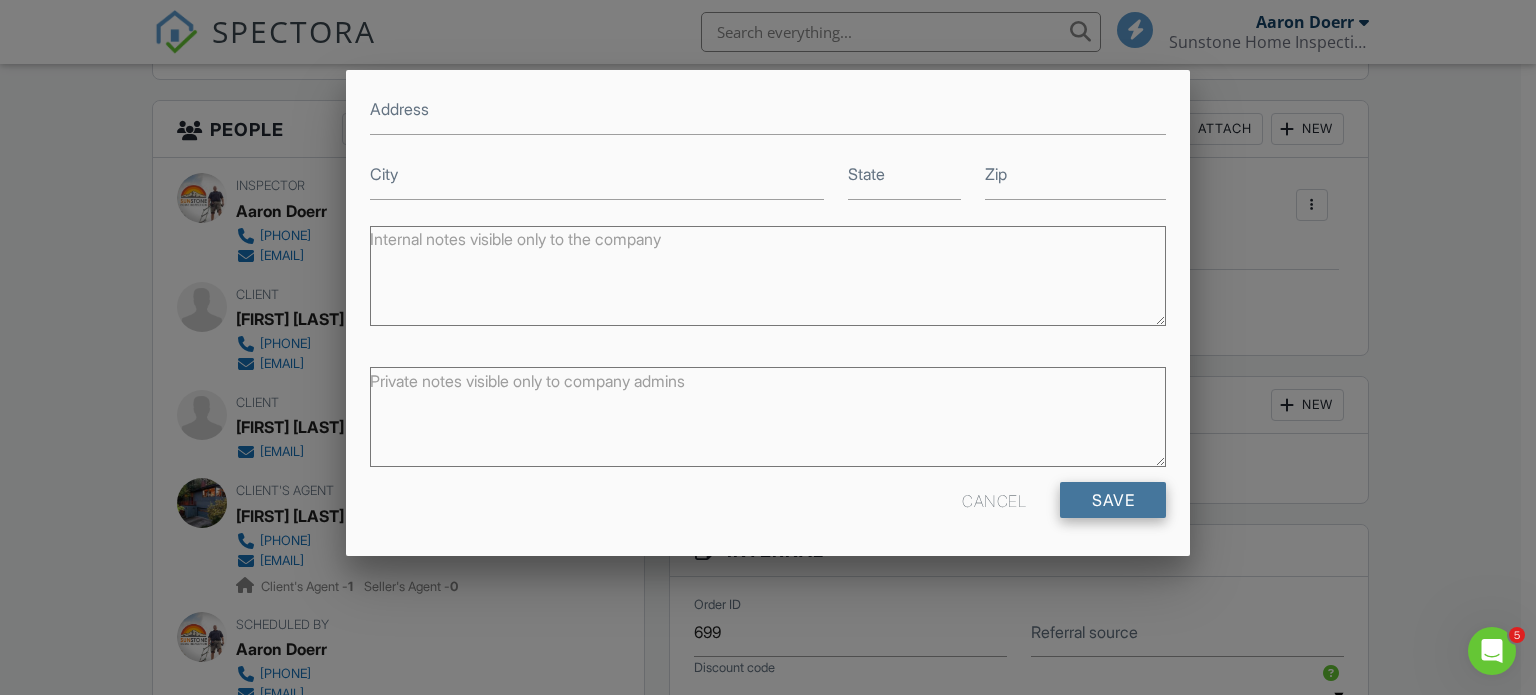 type on "alisallarson@gmail.com" 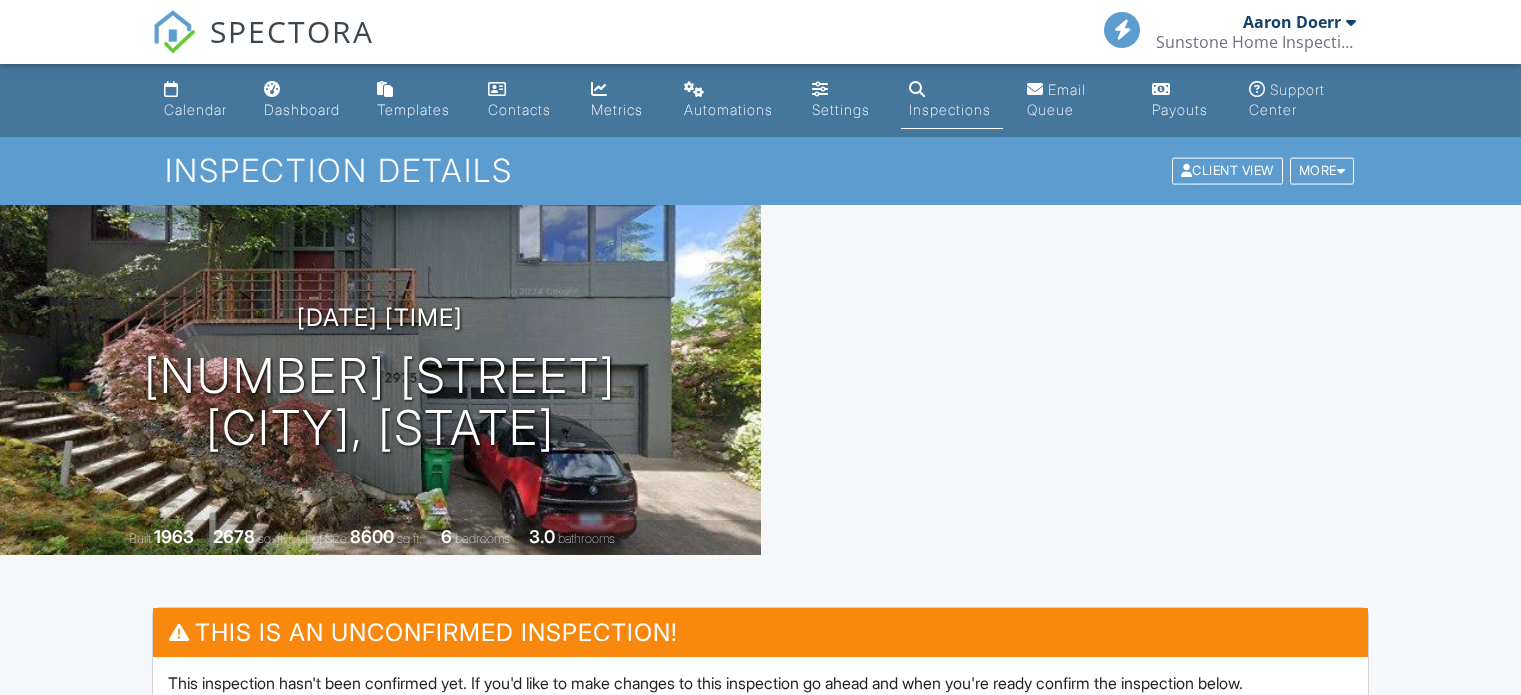 scroll, scrollTop: 0, scrollLeft: 0, axis: both 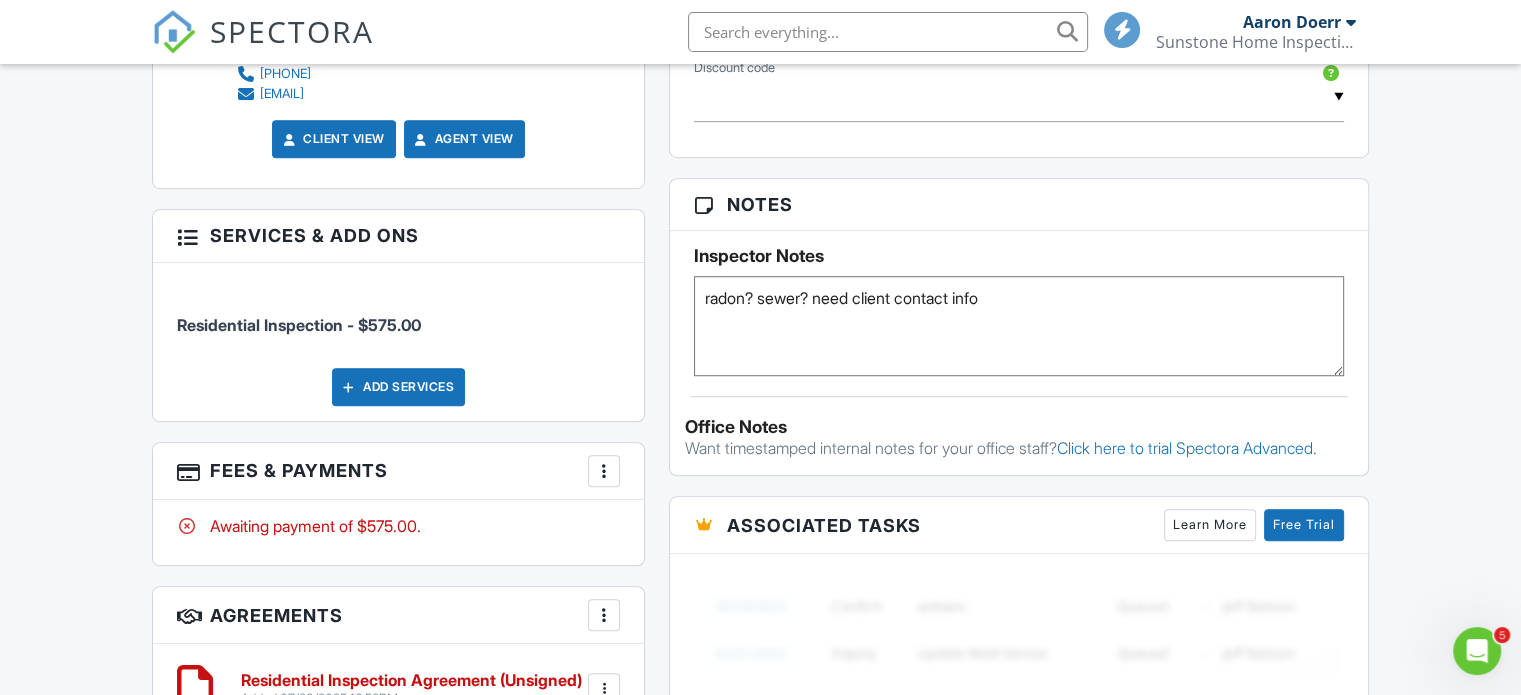 click on "Add Services" at bounding box center [398, 387] 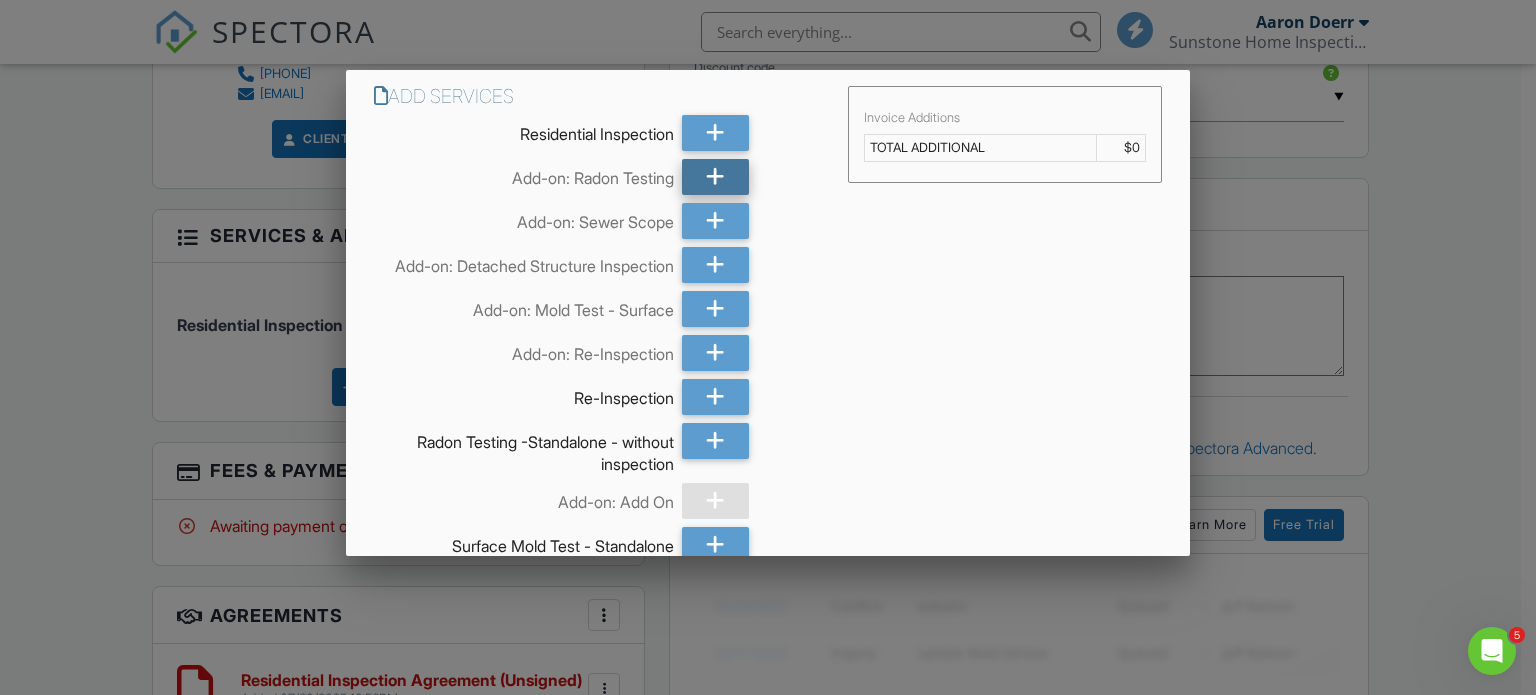 click at bounding box center (715, 177) 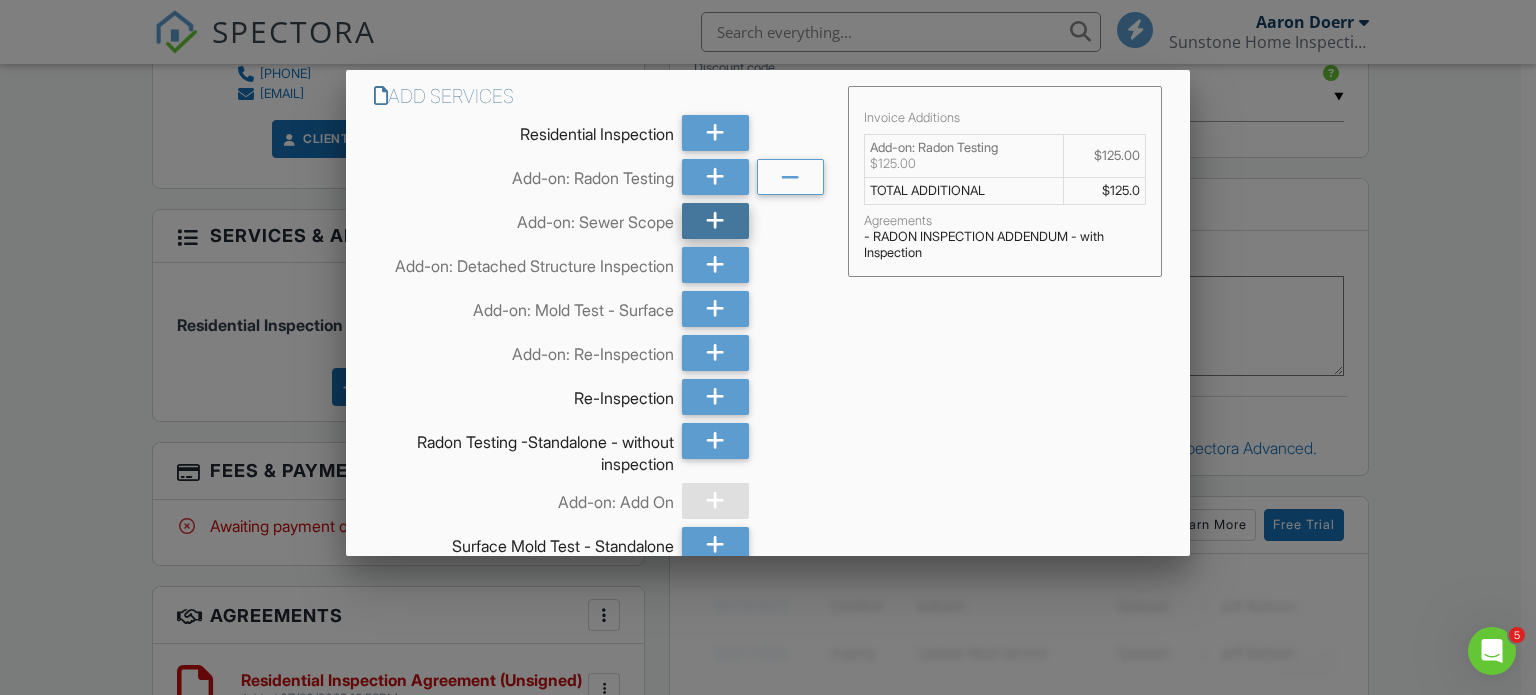 click at bounding box center (715, 221) 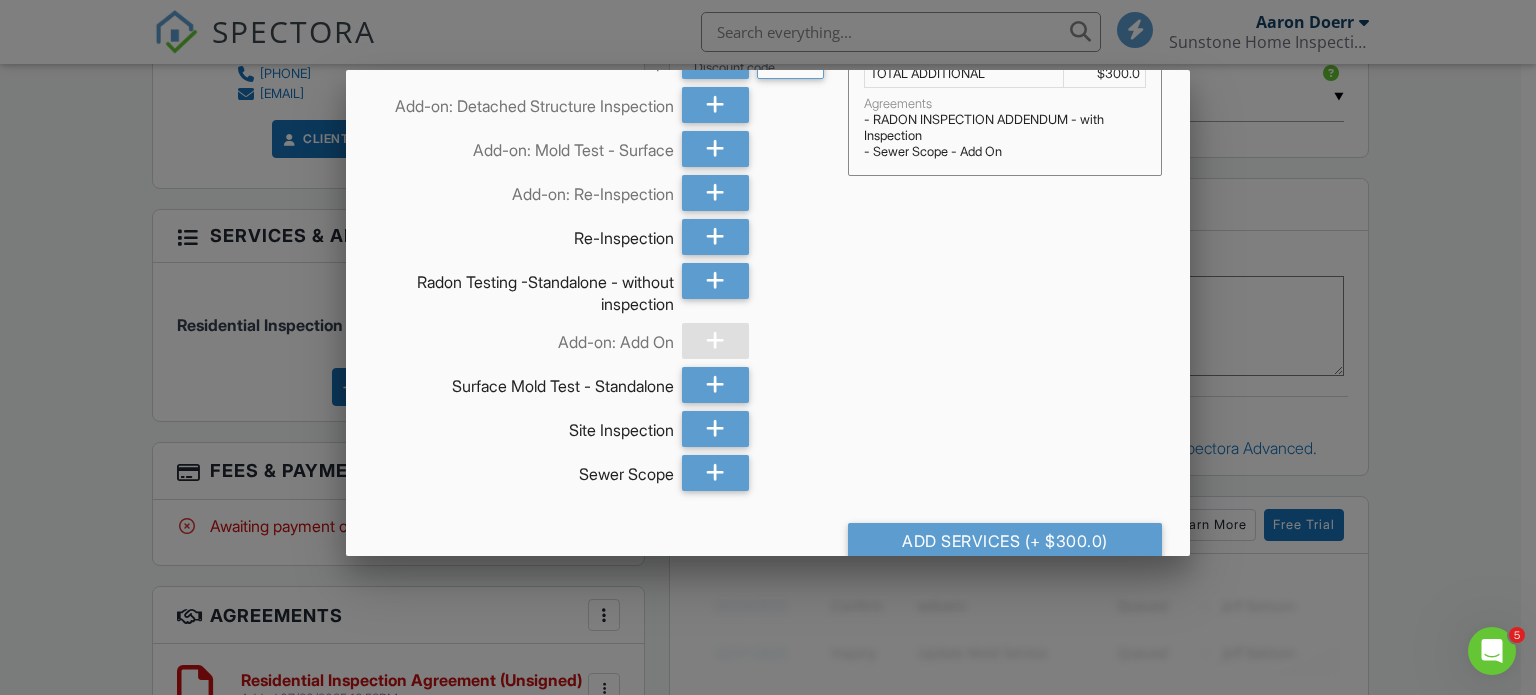 scroll, scrollTop: 194, scrollLeft: 0, axis: vertical 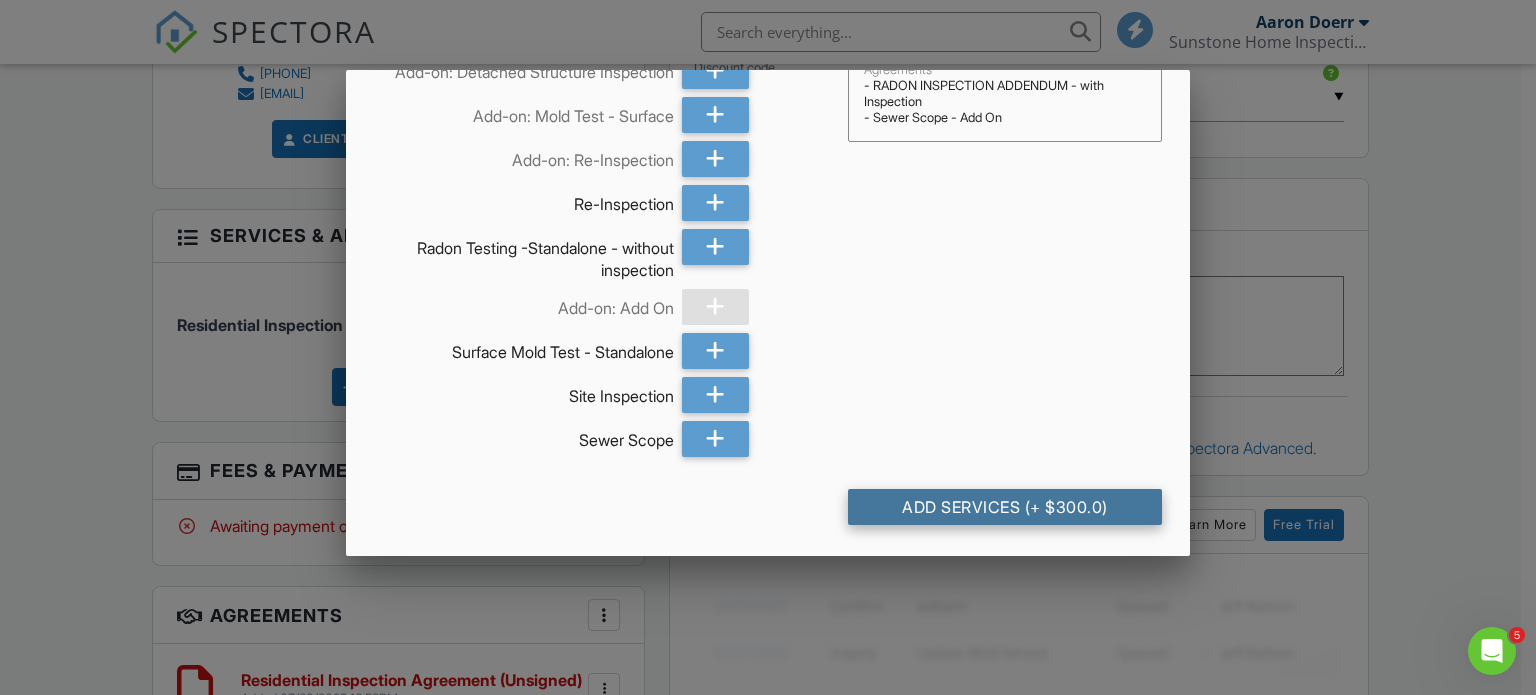 click on "Add Services
(+ $300.0)" at bounding box center [1005, 507] 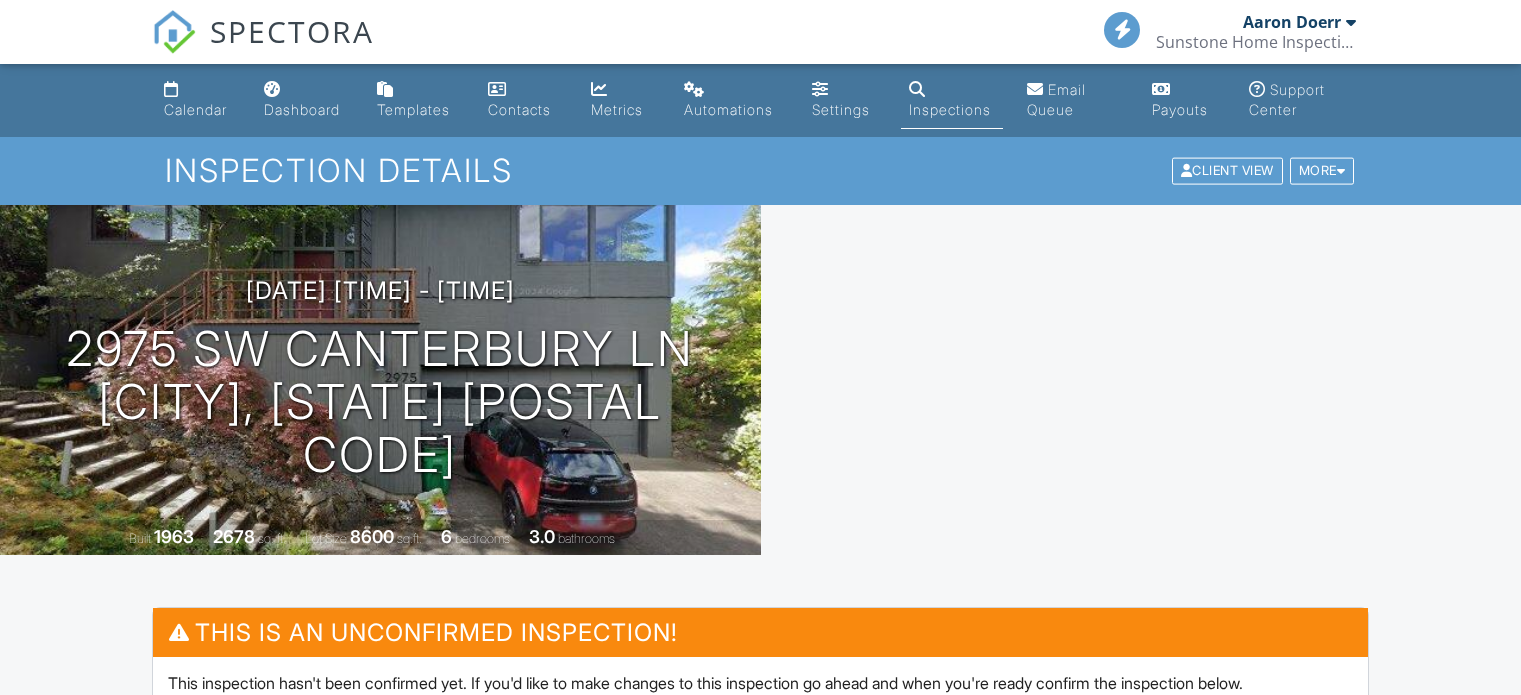 scroll, scrollTop: 0, scrollLeft: 0, axis: both 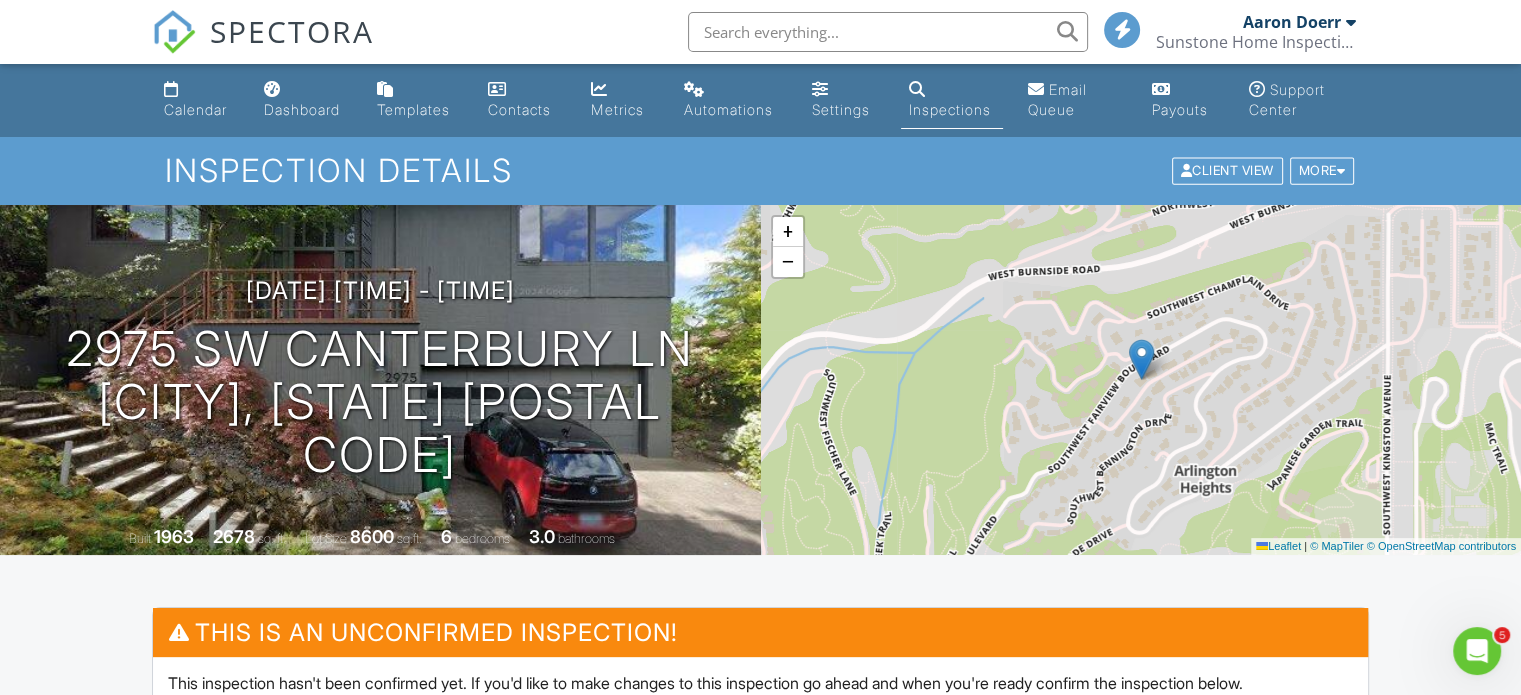 click on "Inspections" at bounding box center [952, 100] 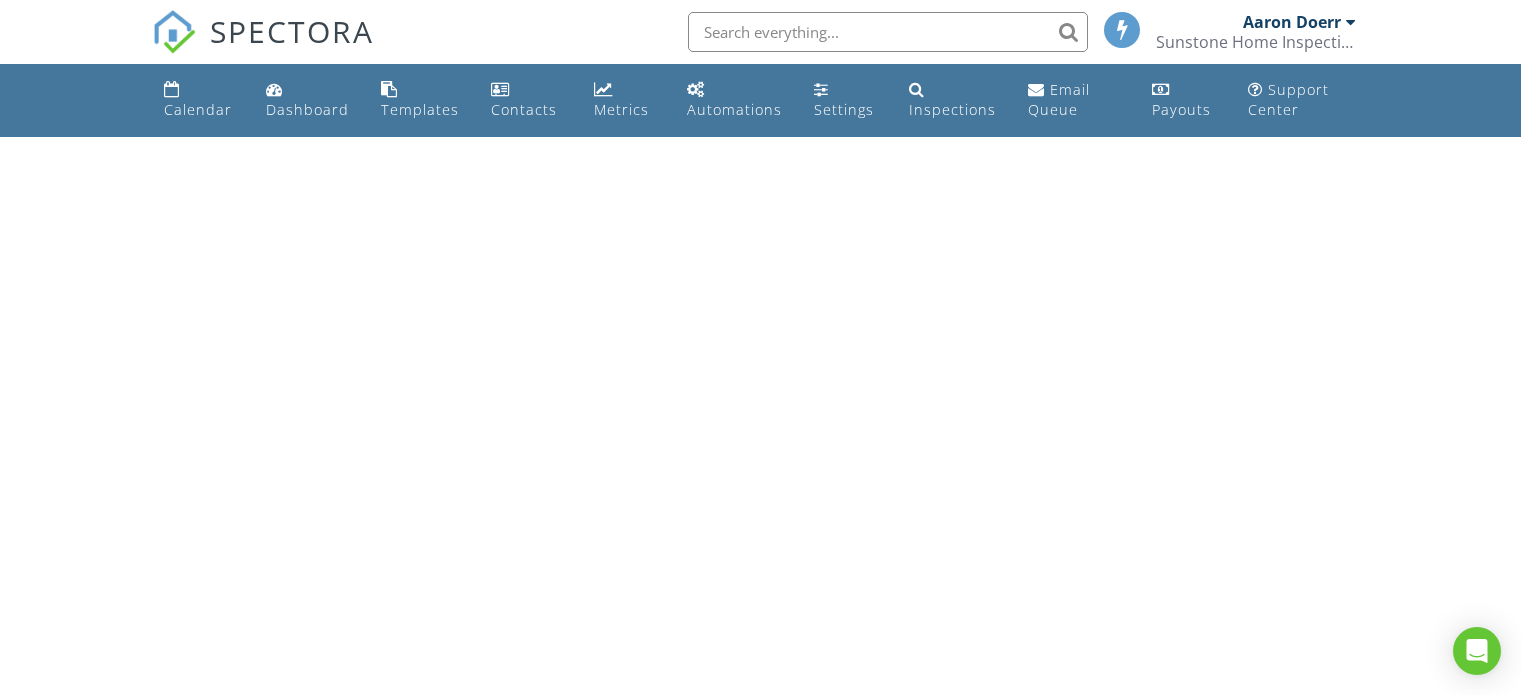 scroll, scrollTop: 0, scrollLeft: 0, axis: both 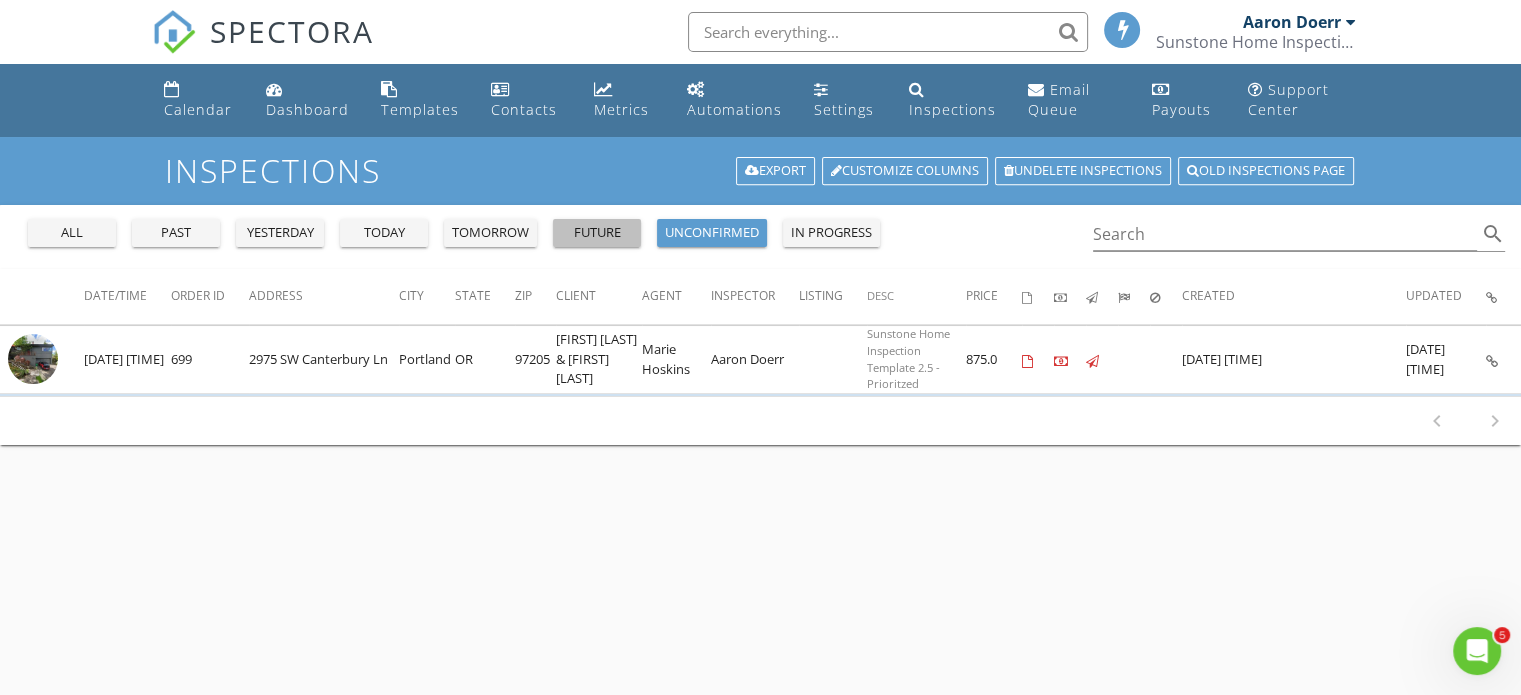 click on "future" at bounding box center (597, 233) 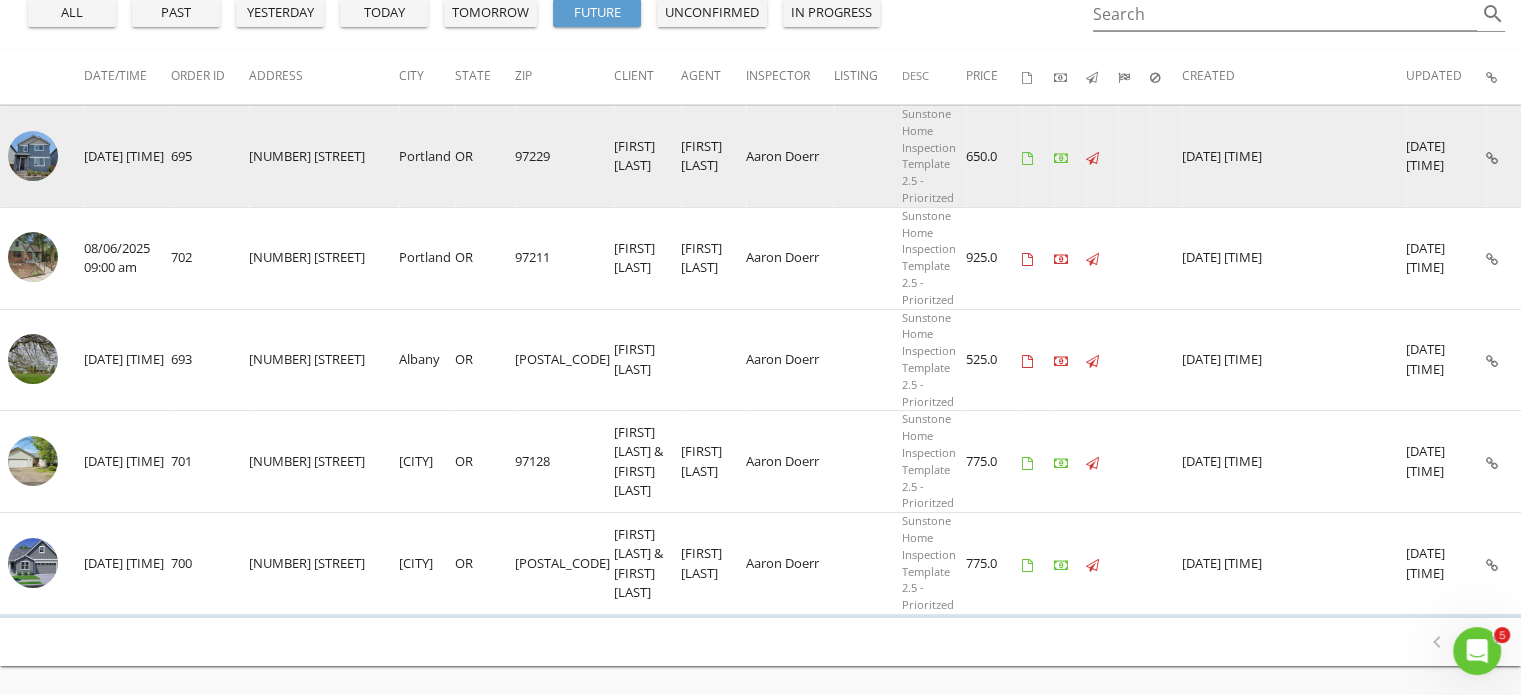 scroll, scrollTop: 236, scrollLeft: 0, axis: vertical 